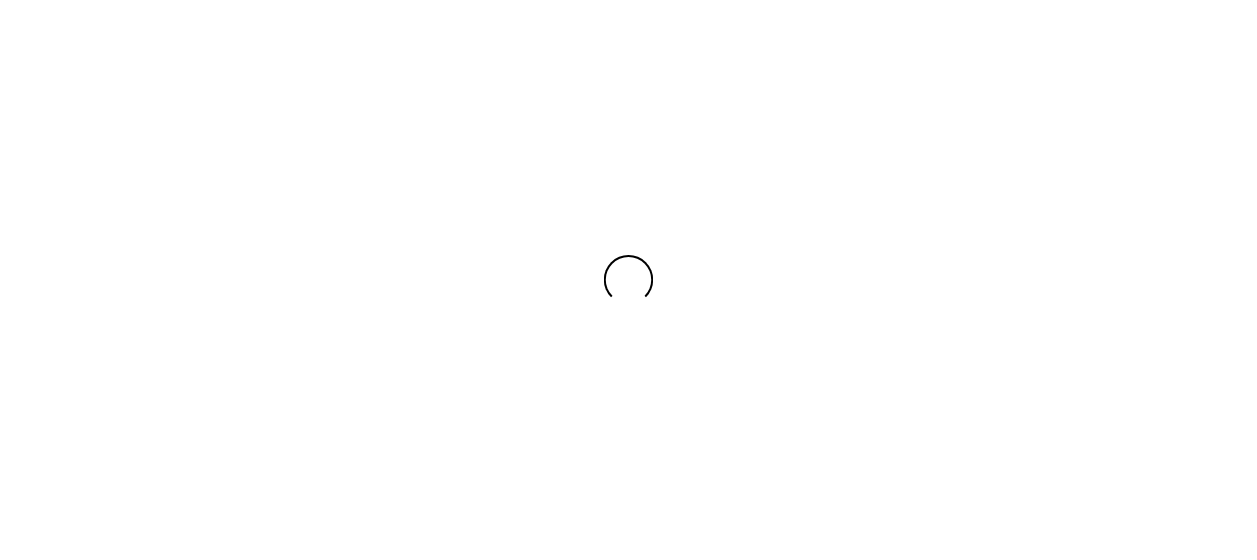 scroll, scrollTop: 0, scrollLeft: 0, axis: both 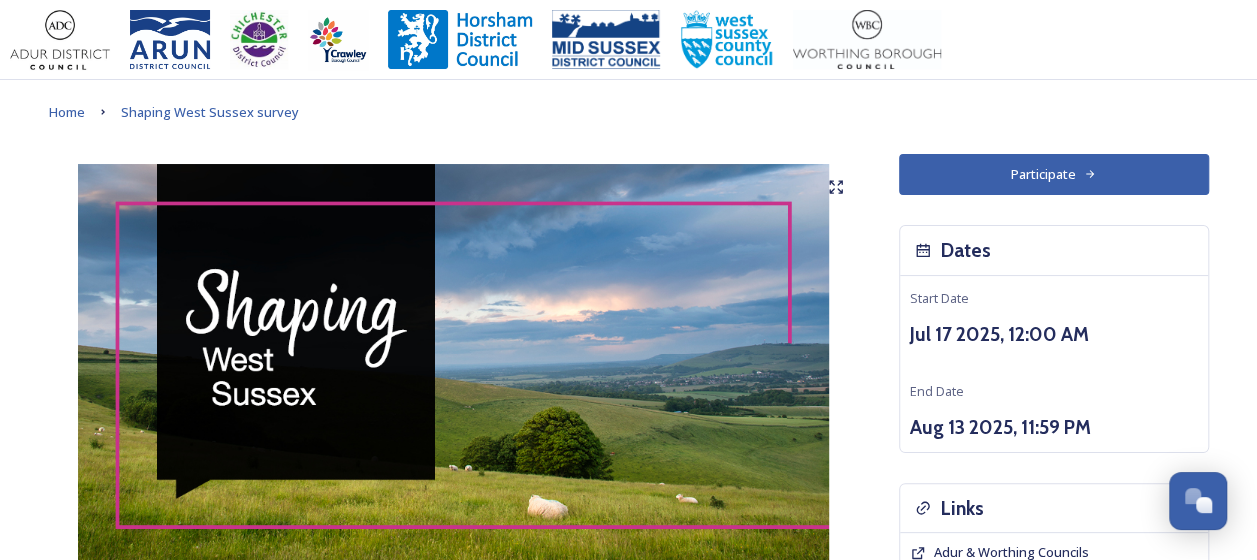 click on "Participate" at bounding box center (1054, 174) 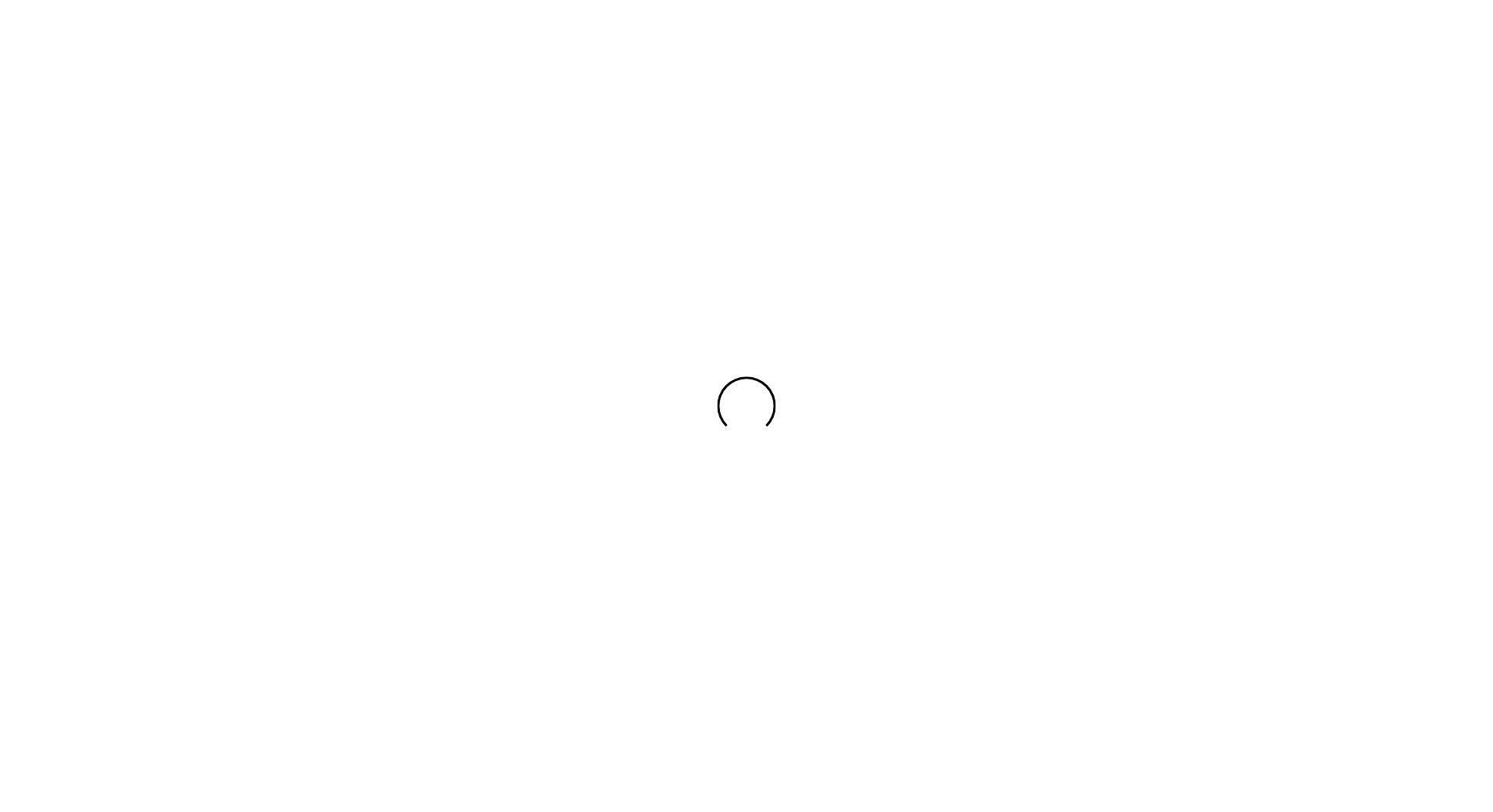 scroll, scrollTop: 0, scrollLeft: 0, axis: both 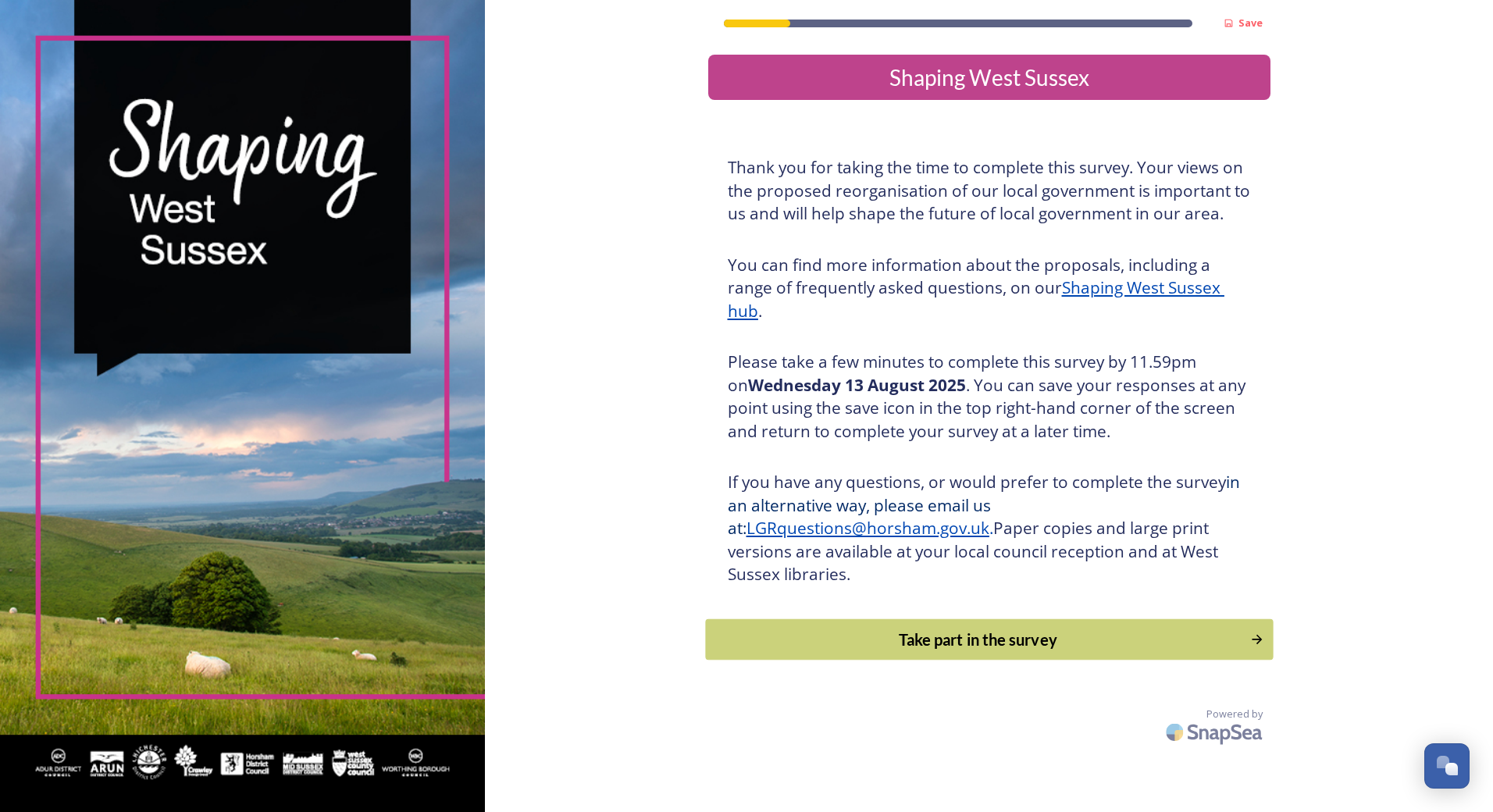 click on "Take part in the survey" at bounding box center (978, 639) 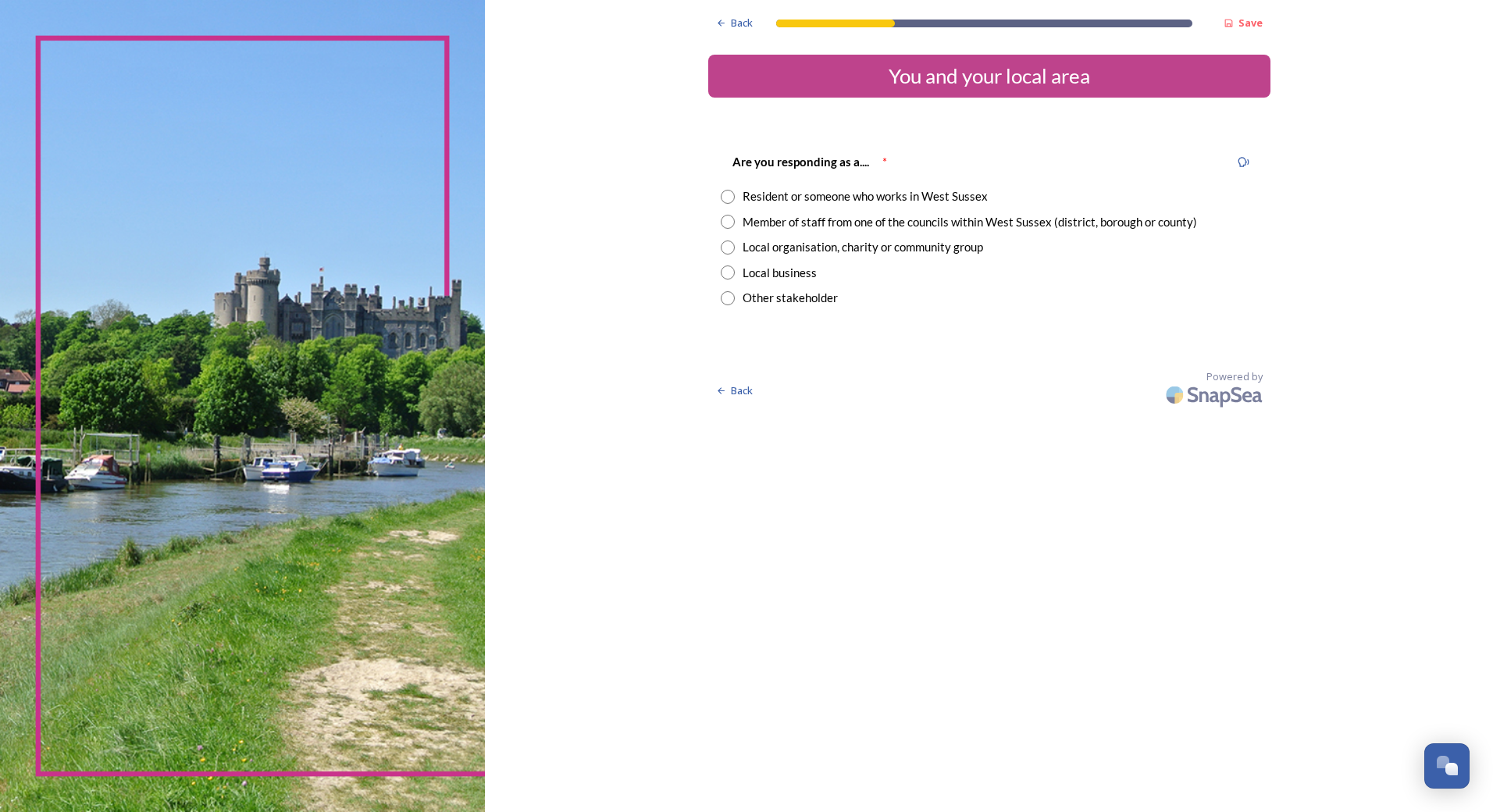 click on "Member of staff from one of the councils within West Sussex (district, borough or county)" at bounding box center [989, 222] 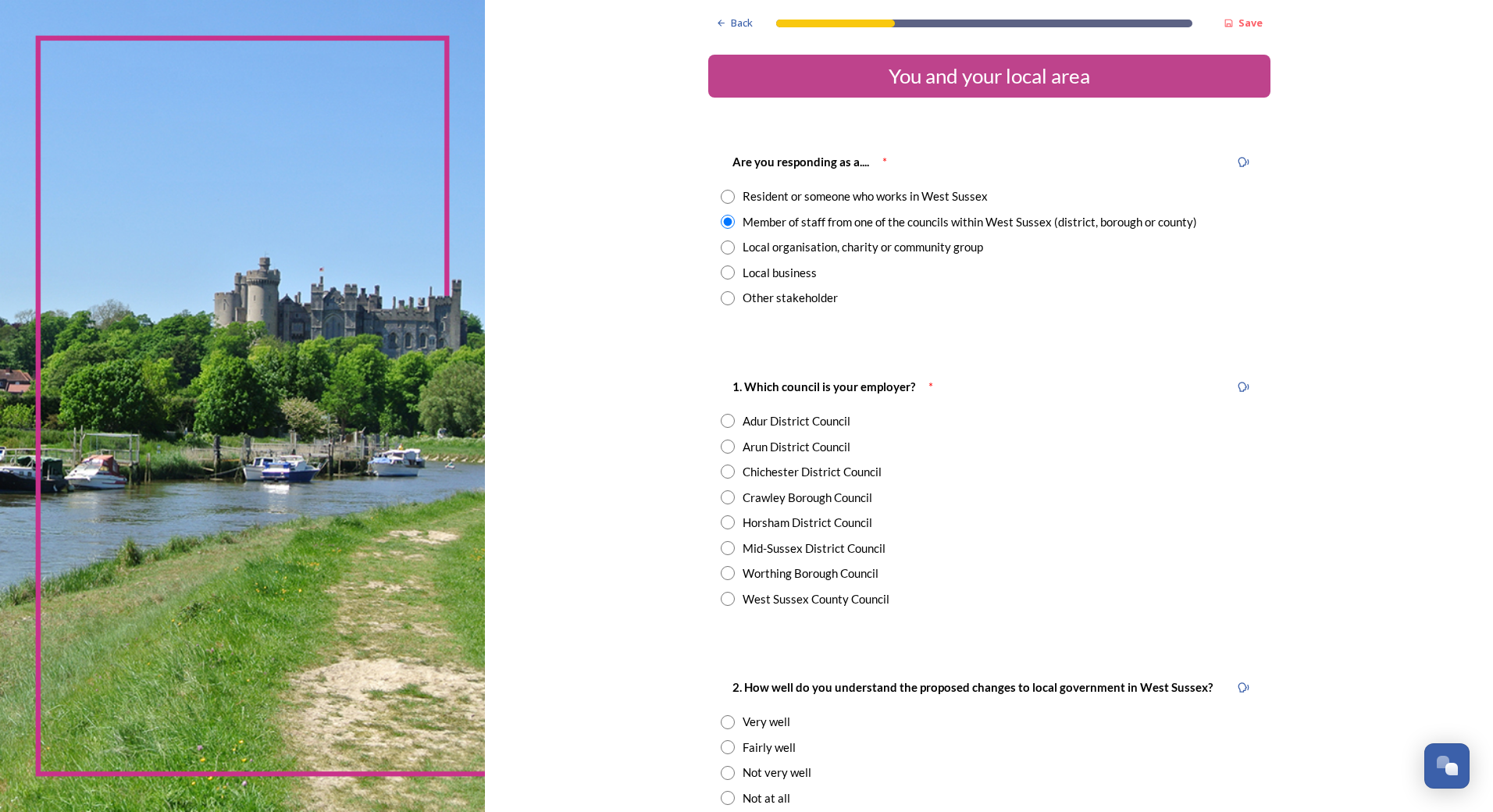 click at bounding box center (728, 548) 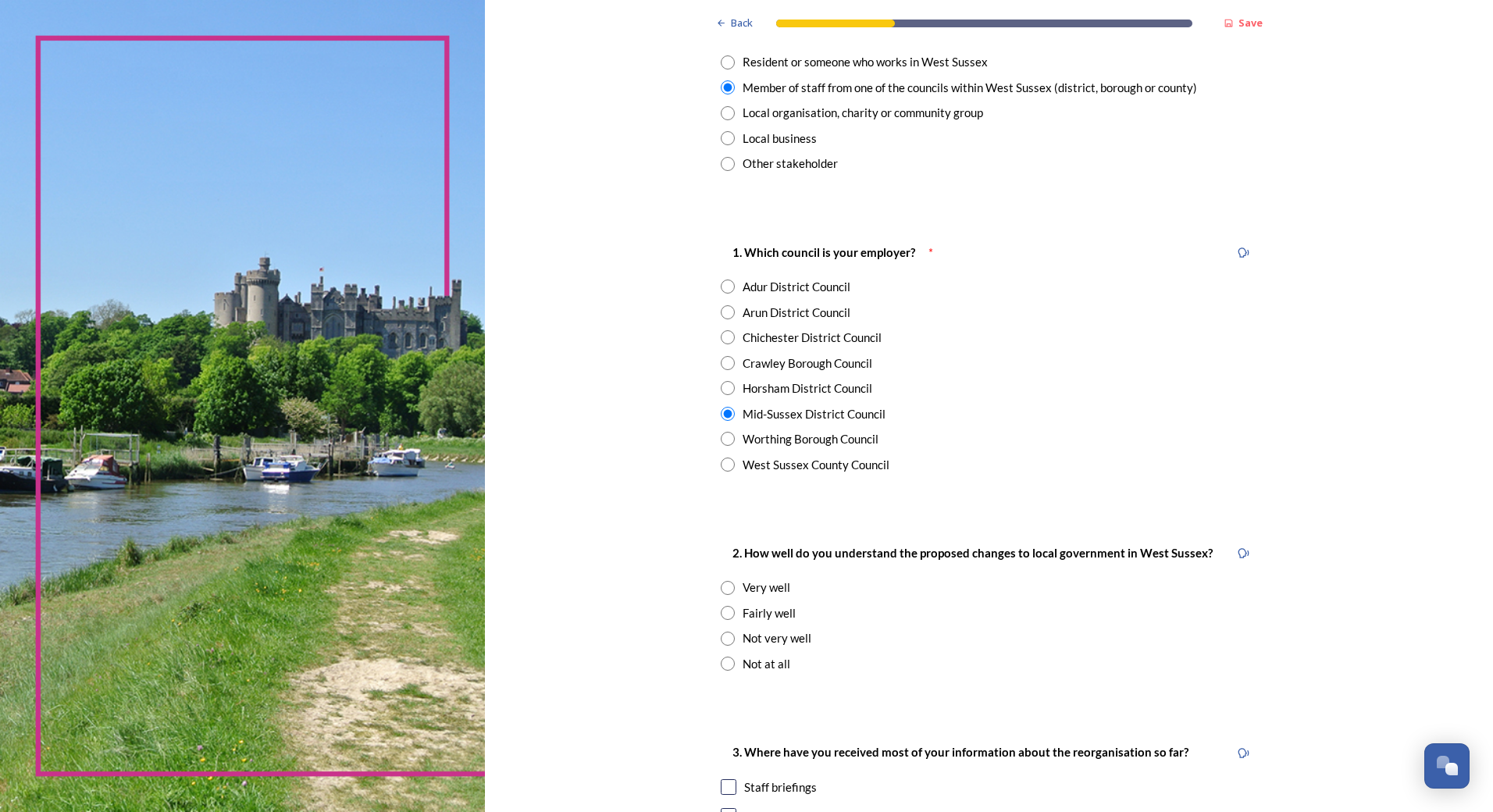scroll, scrollTop: 156, scrollLeft: 0, axis: vertical 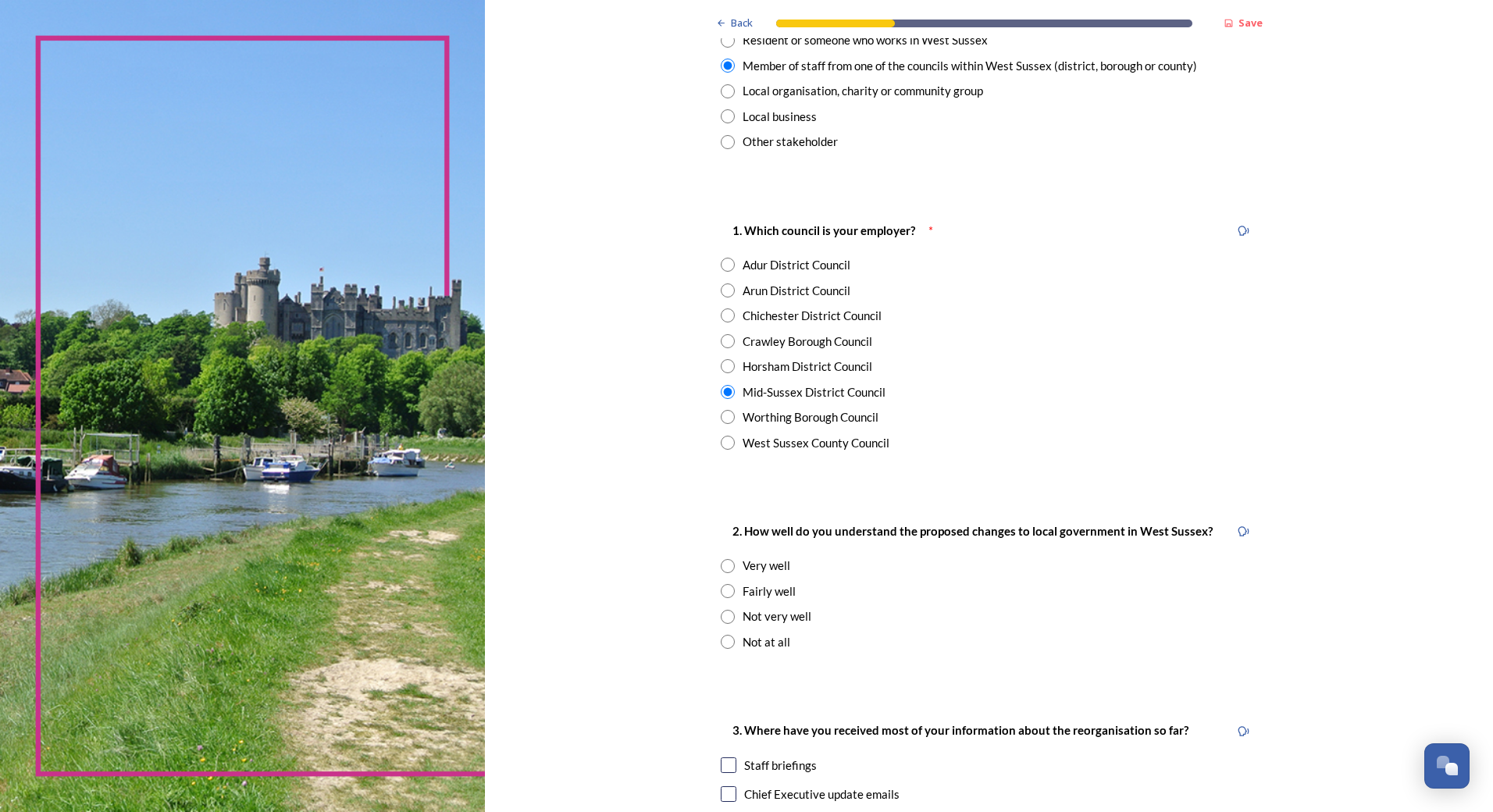 click at bounding box center [728, 591] 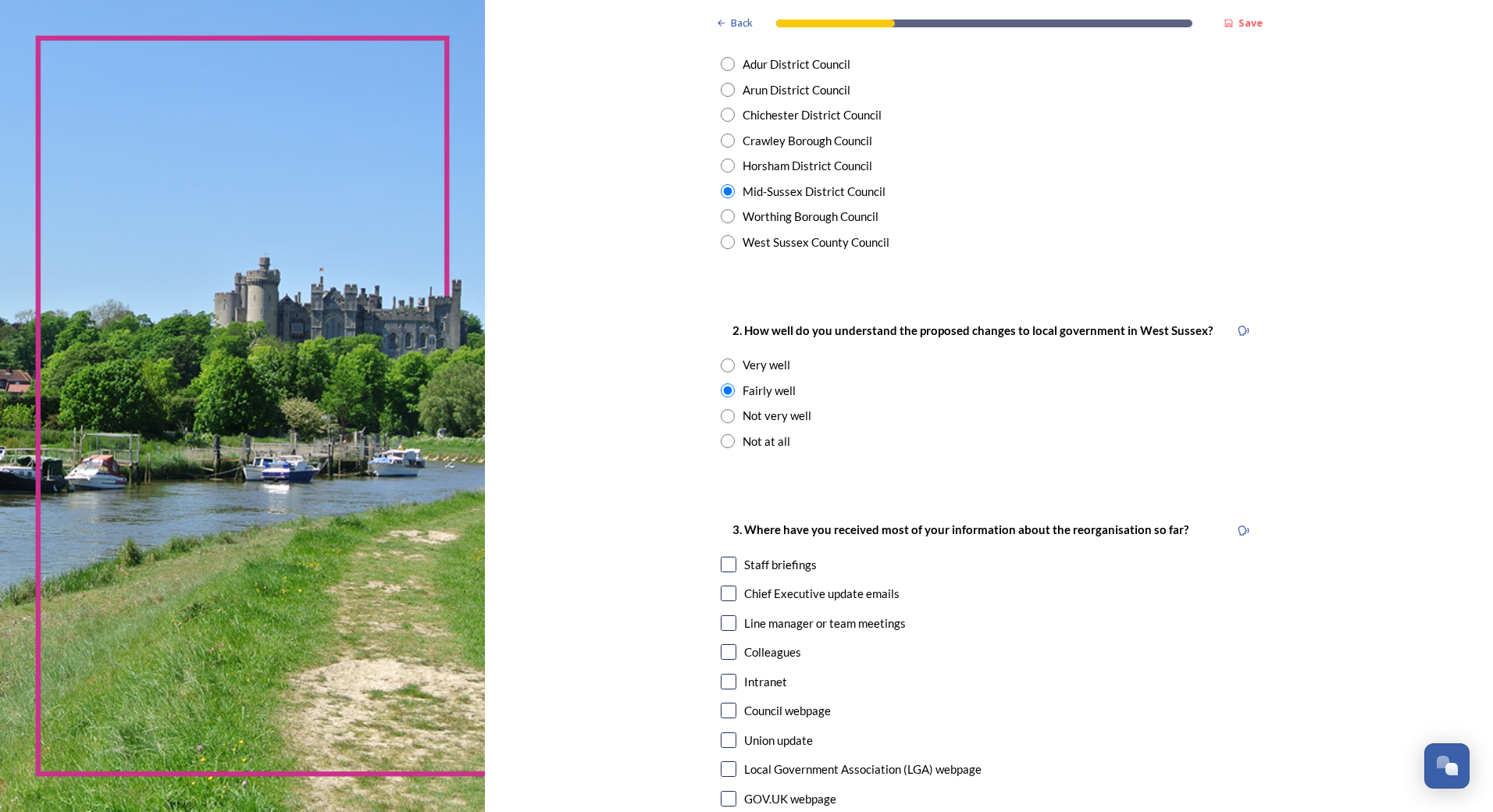 scroll, scrollTop: 468, scrollLeft: 0, axis: vertical 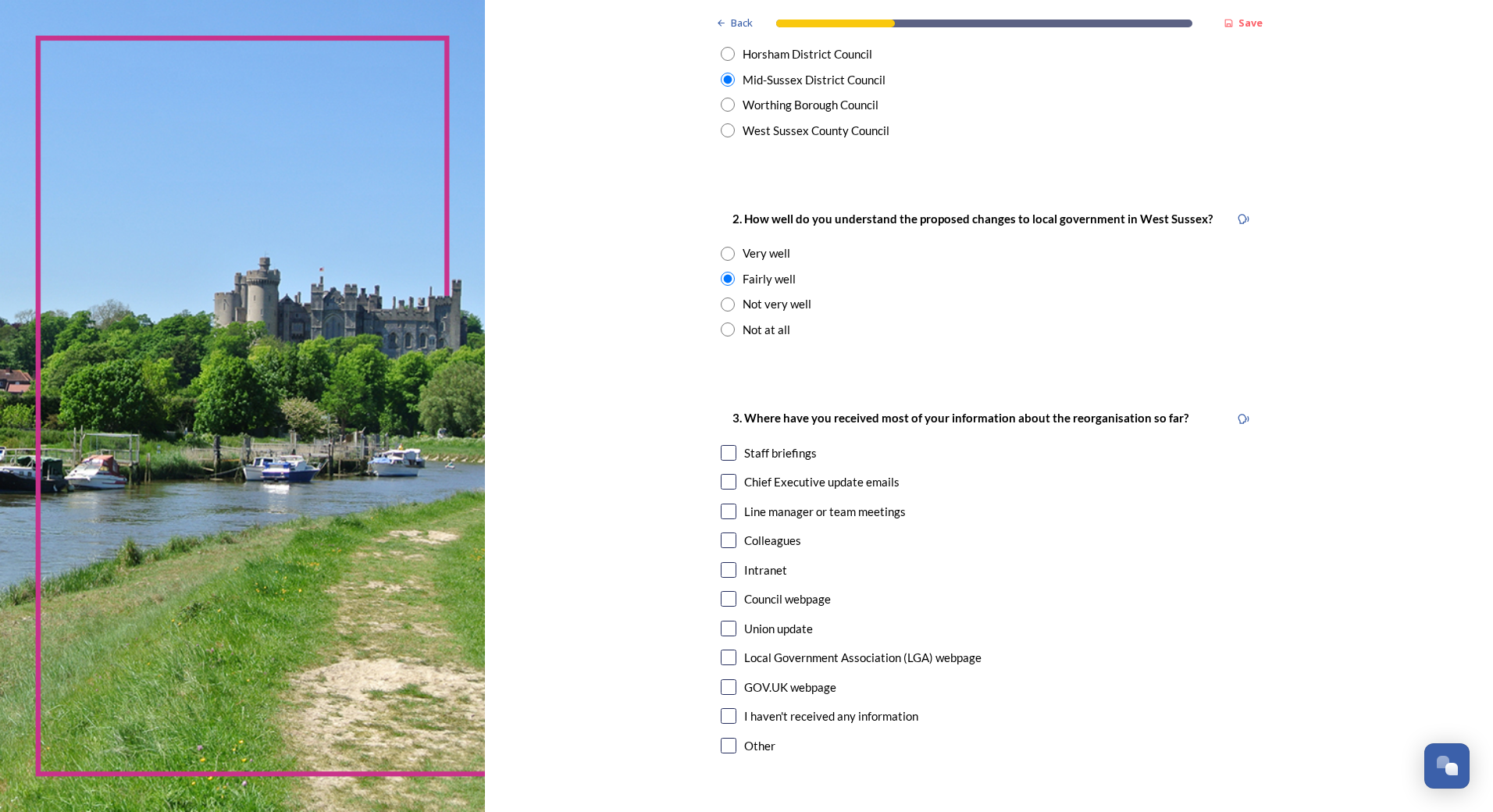 click on "Staff briefings" at bounding box center (989, 453) 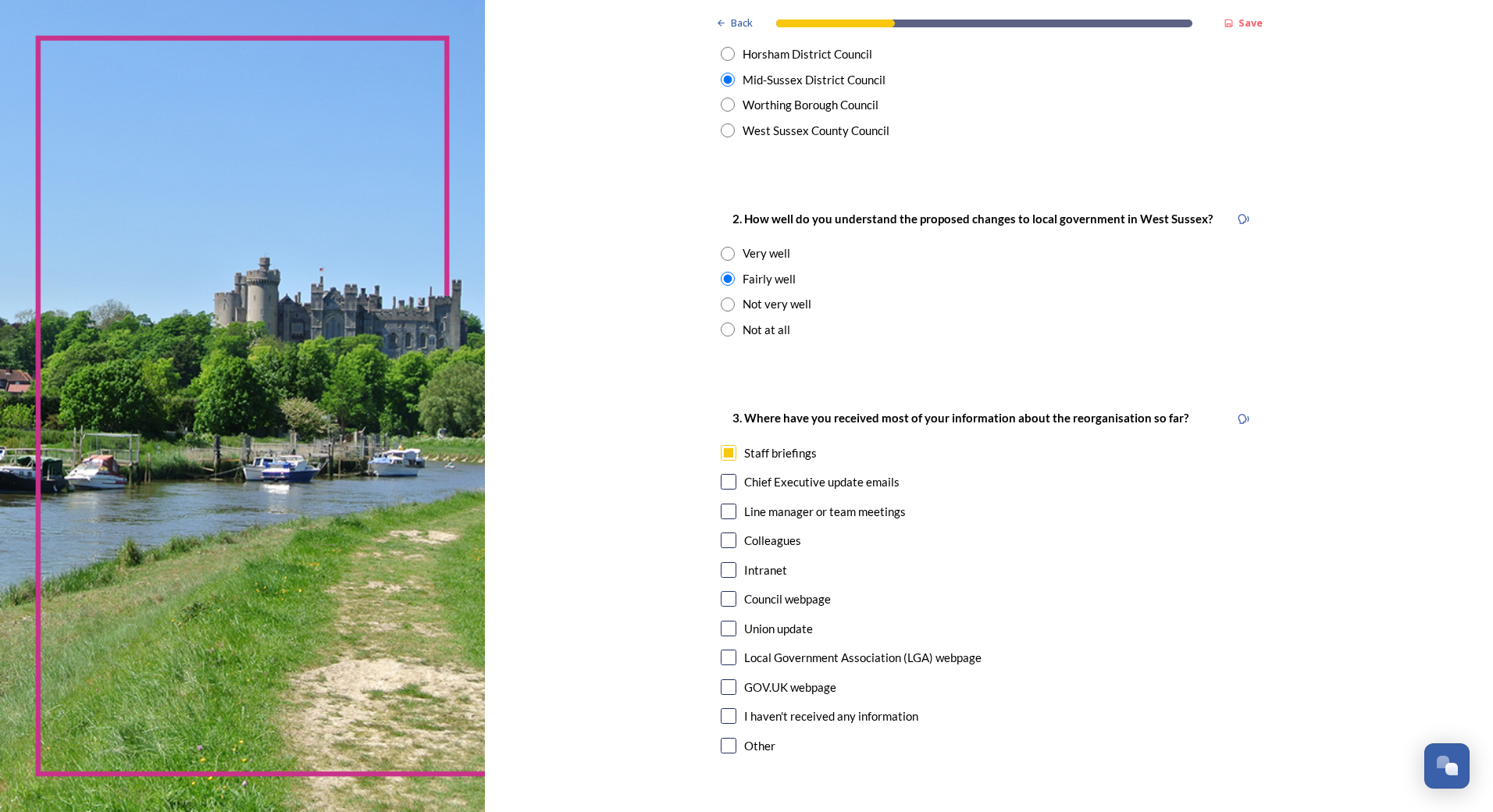 checkbox on "true" 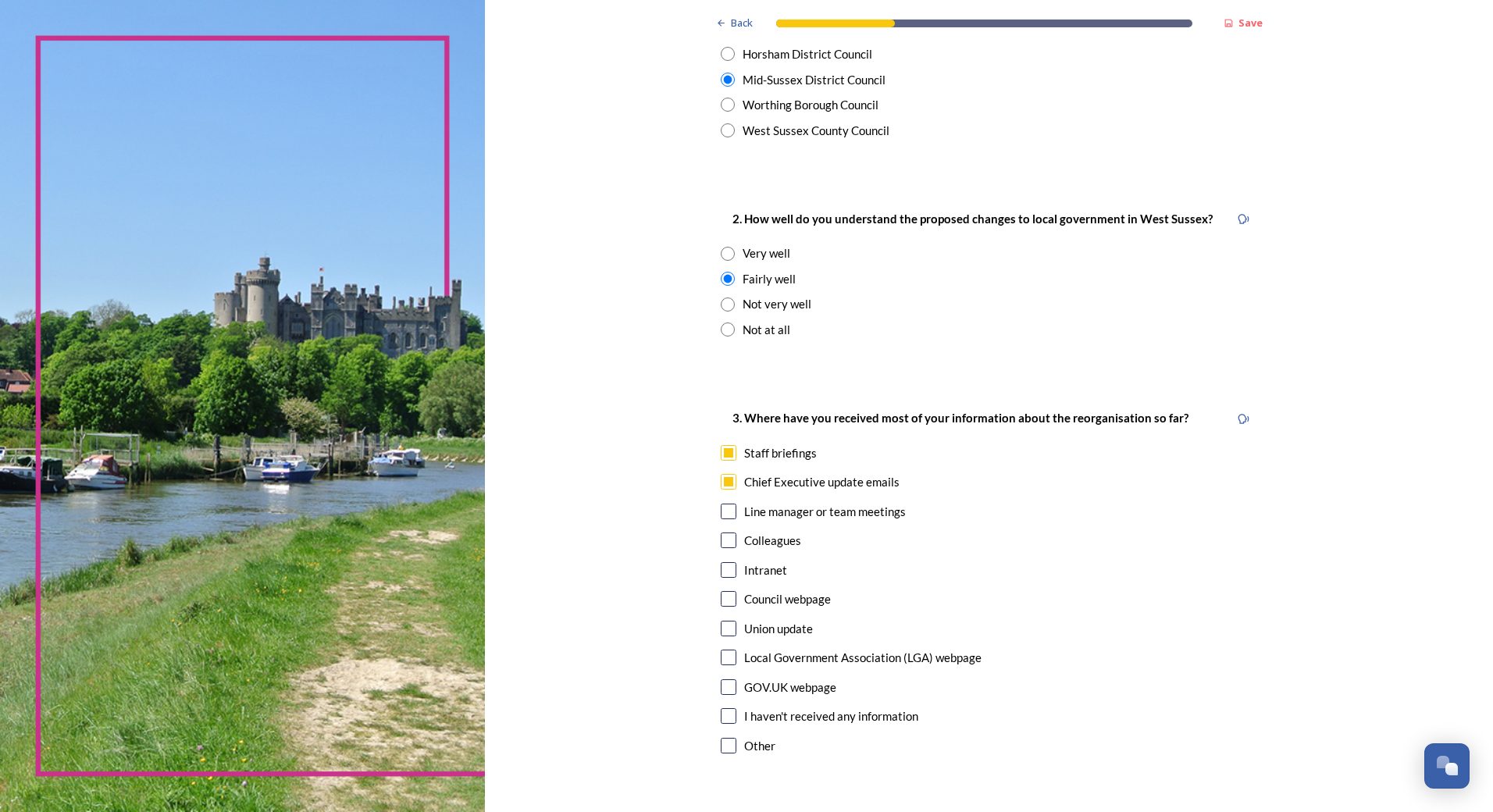 click at bounding box center [729, 540] 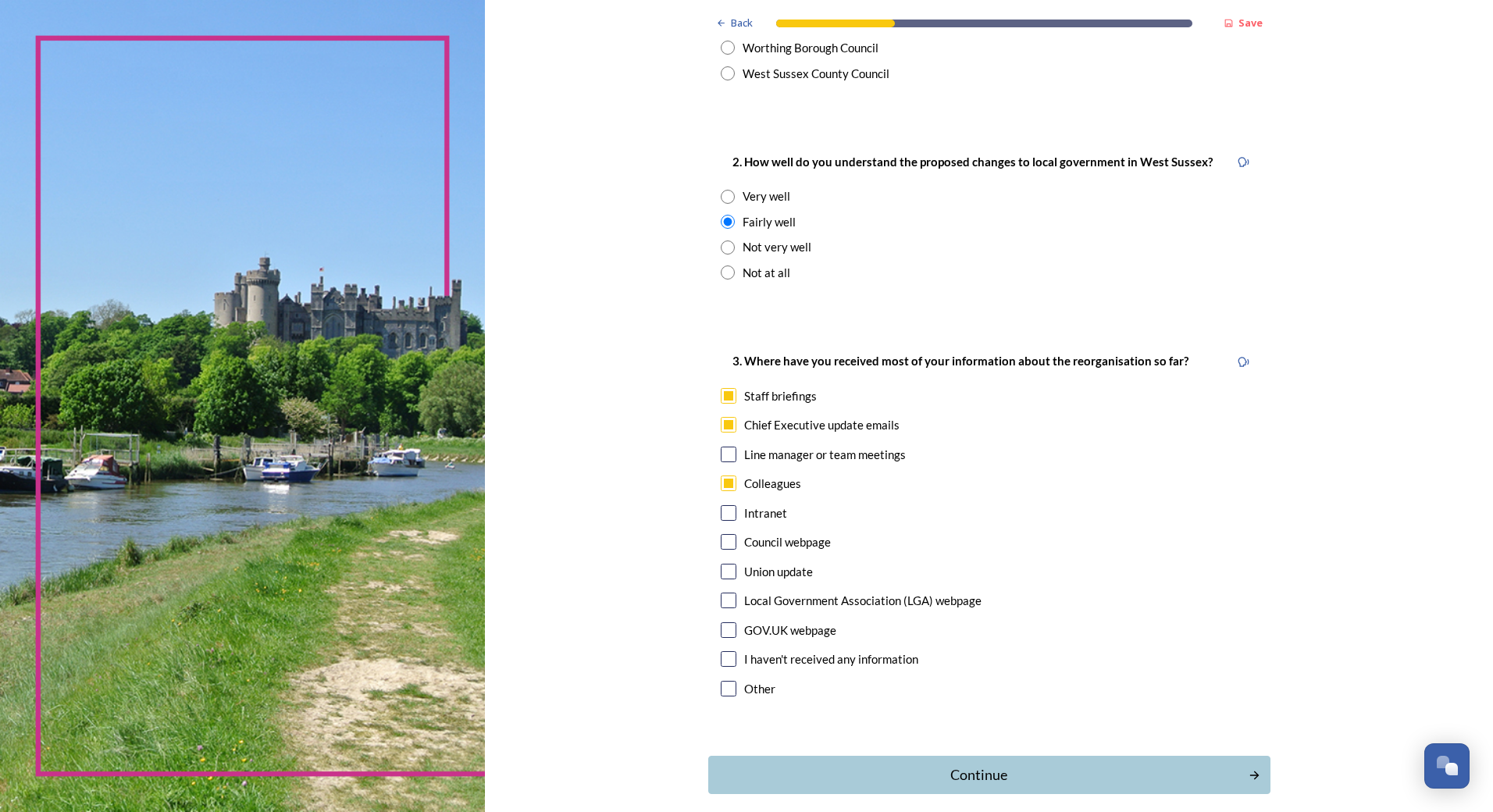 scroll, scrollTop: 598, scrollLeft: 0, axis: vertical 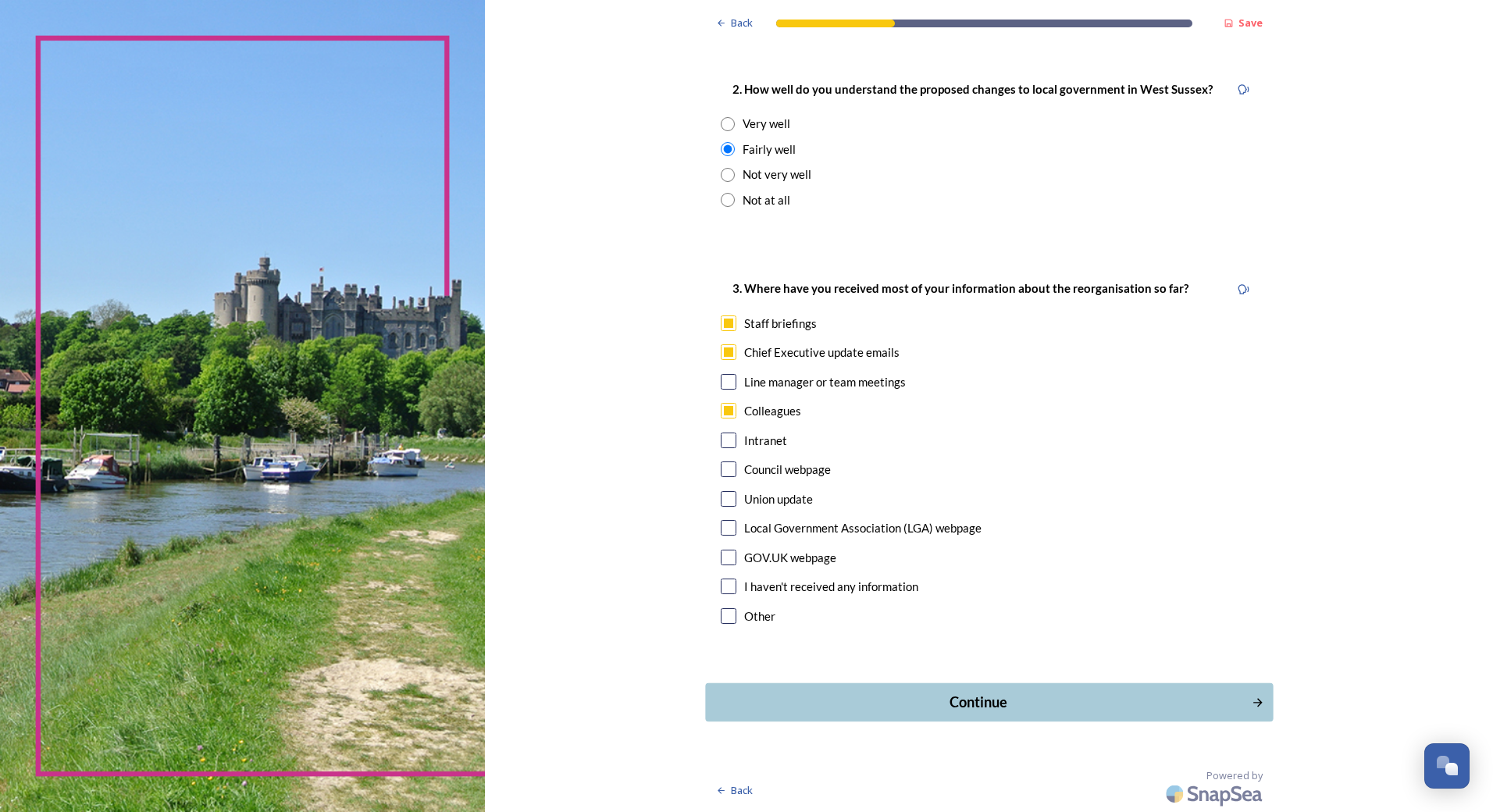 click on "Continue" at bounding box center (978, 702) 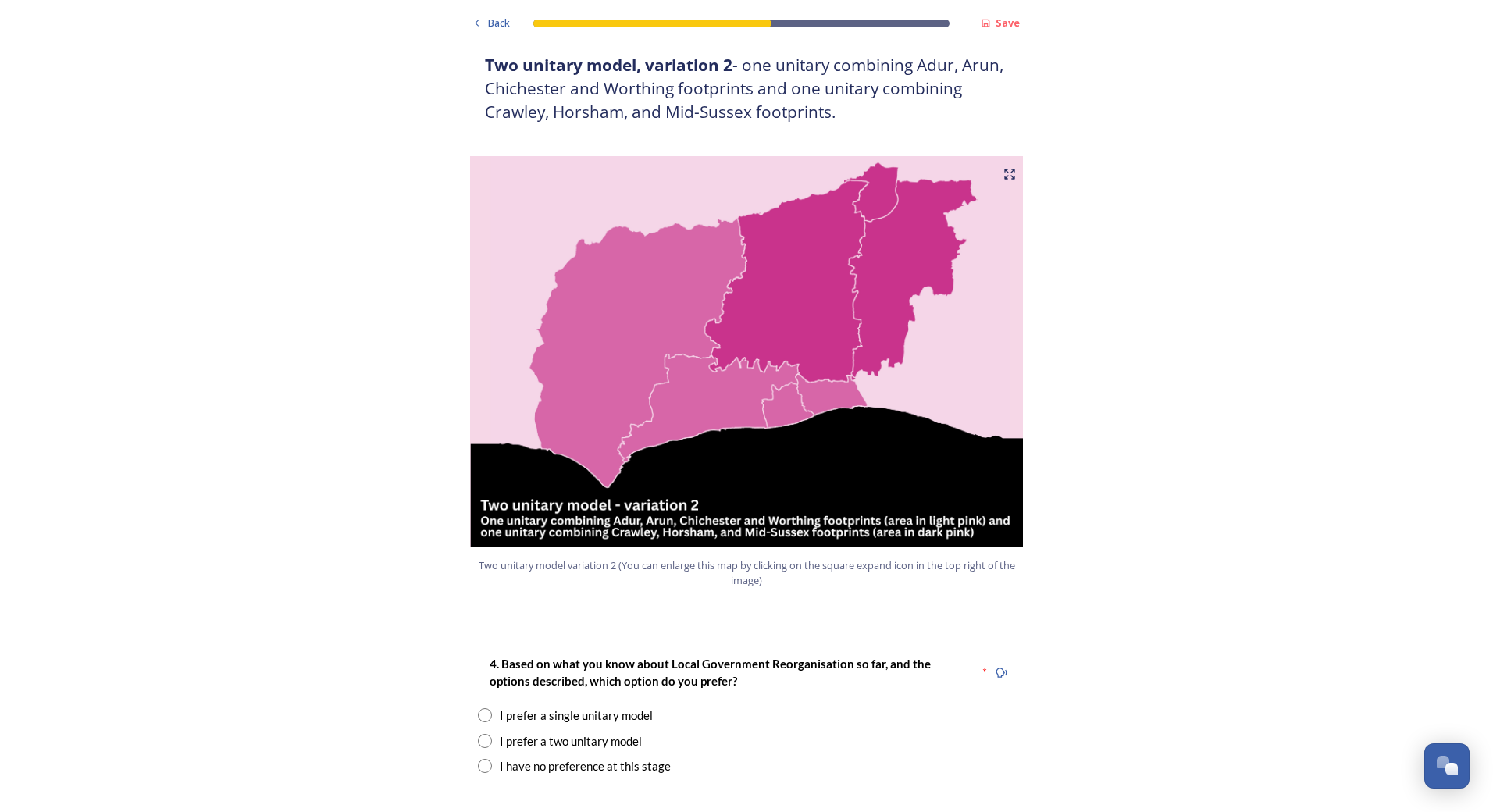 scroll, scrollTop: 1562, scrollLeft: 0, axis: vertical 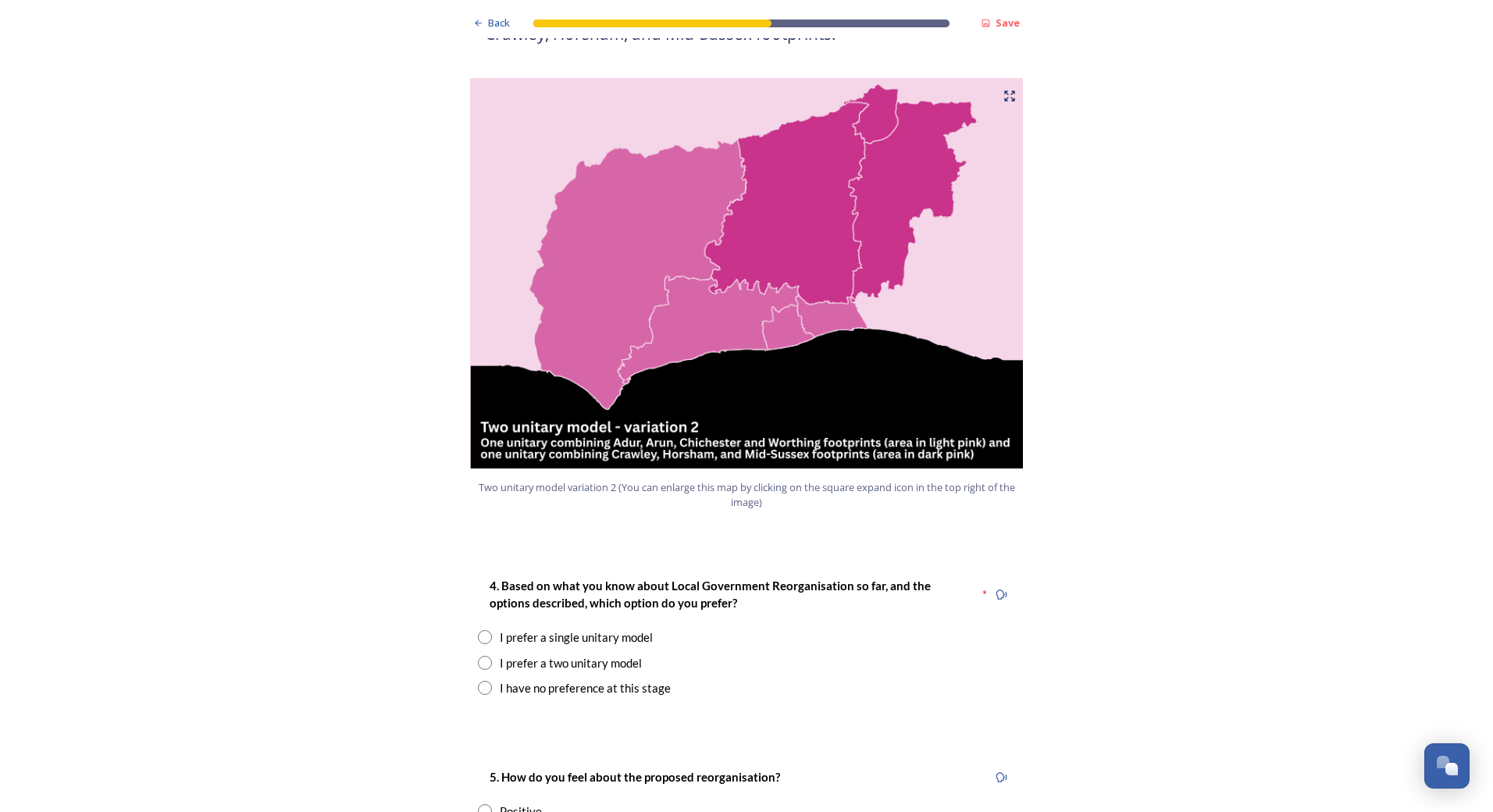 click at bounding box center [485, 663] 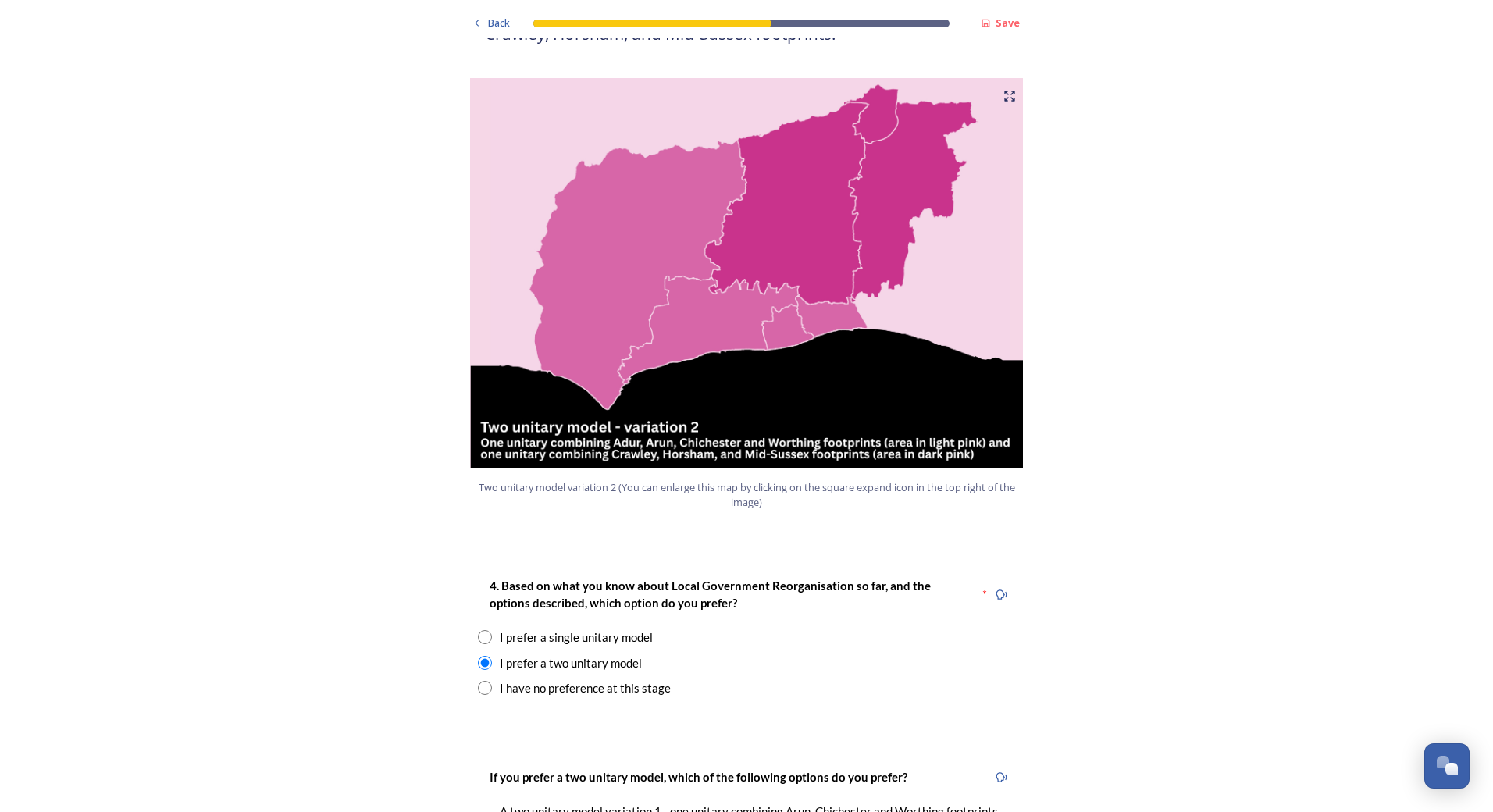 click at bounding box center [485, 637] 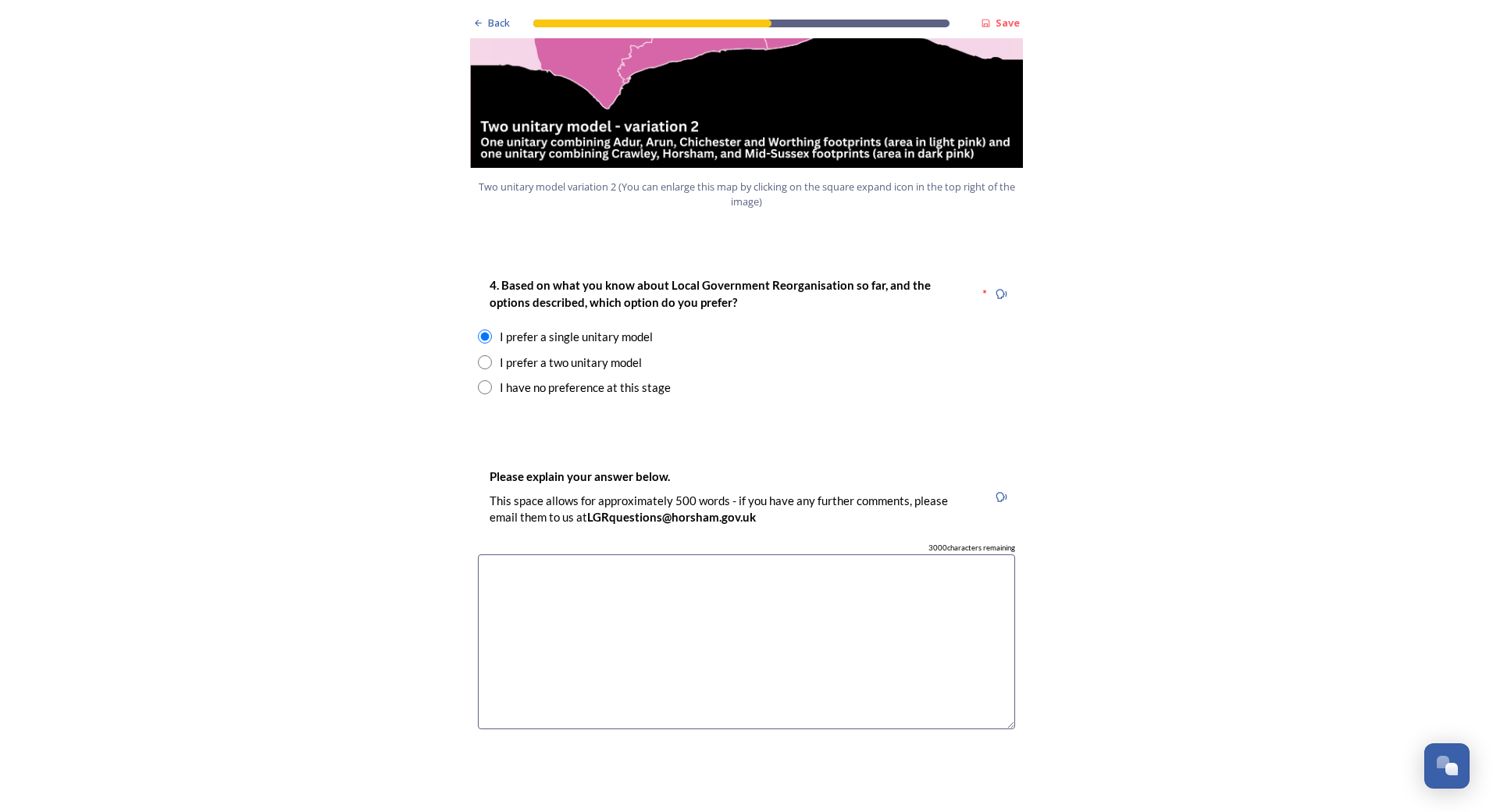 scroll, scrollTop: 1874, scrollLeft: 0, axis: vertical 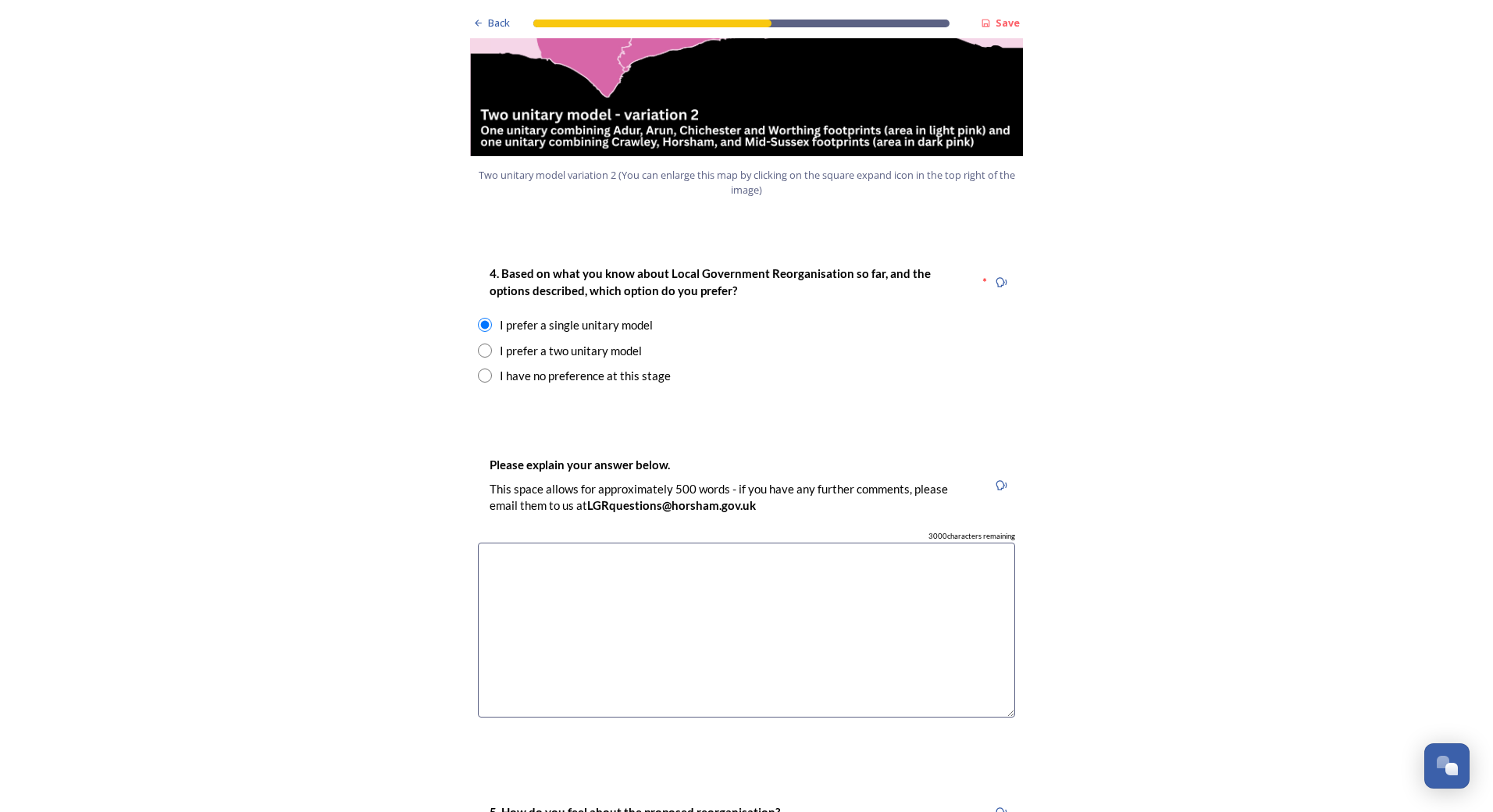 click at bounding box center (485, 351) 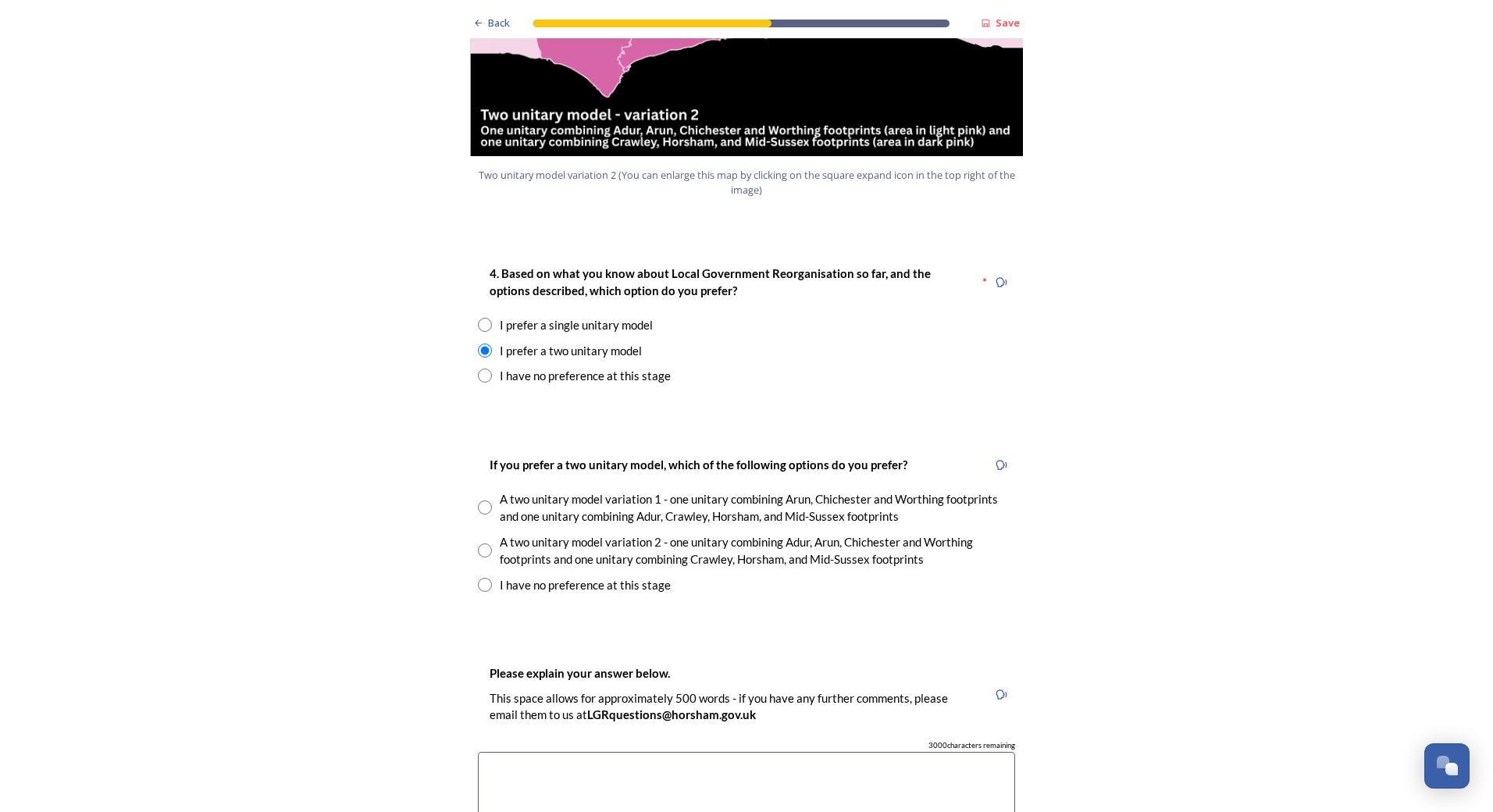 click at bounding box center (485, 550) 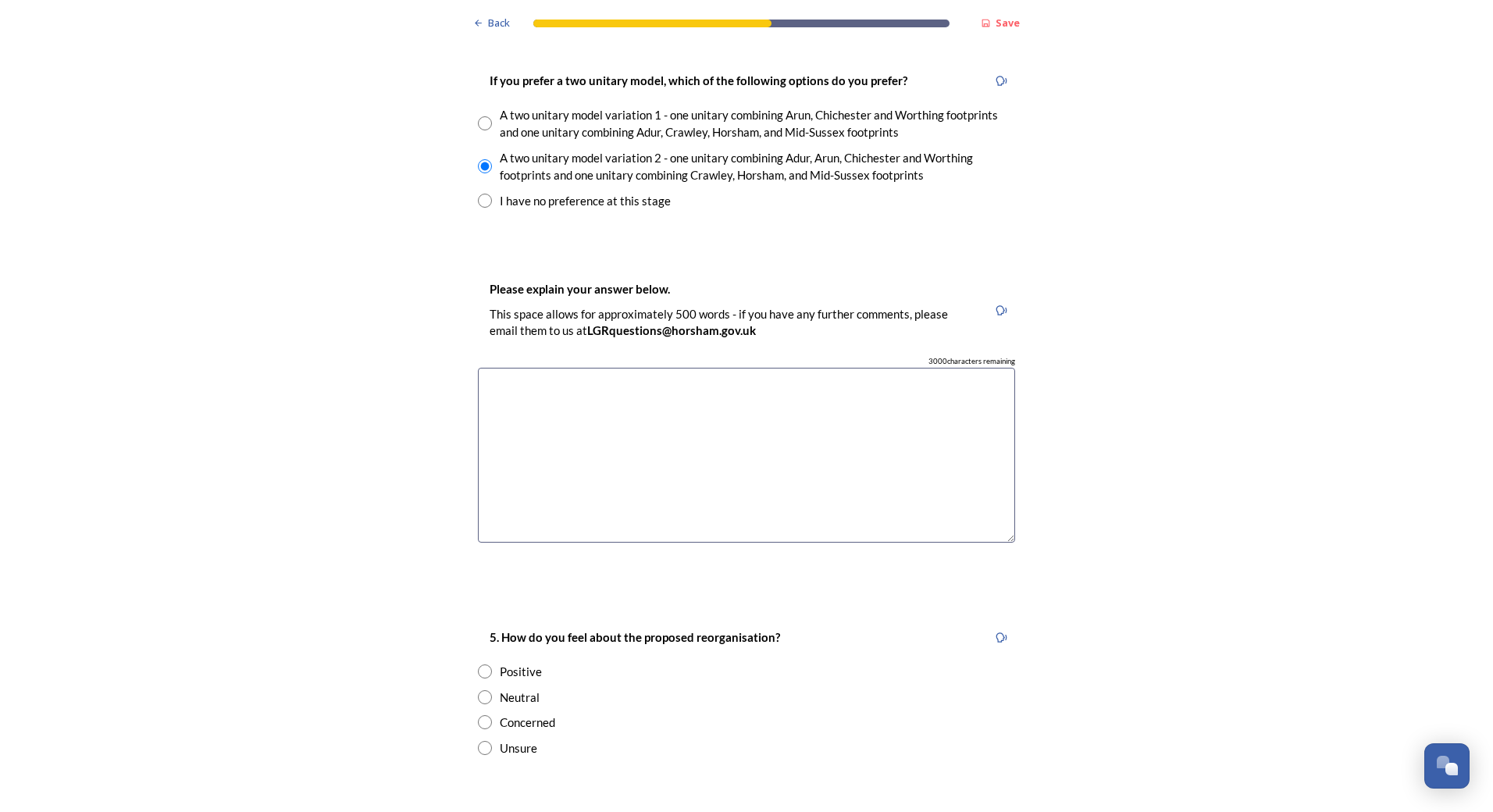 scroll, scrollTop: 2264, scrollLeft: 0, axis: vertical 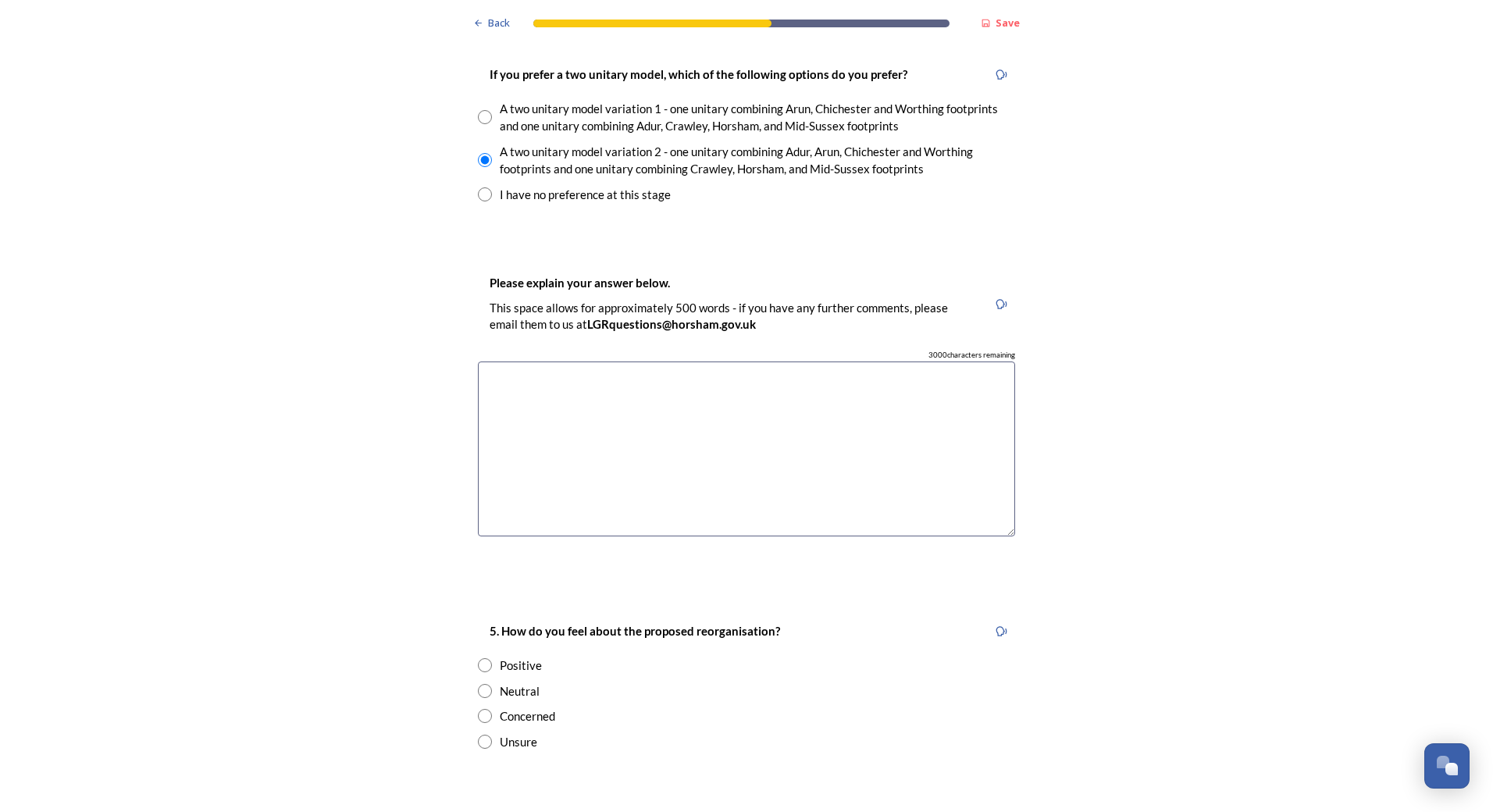 click at bounding box center [485, 691] 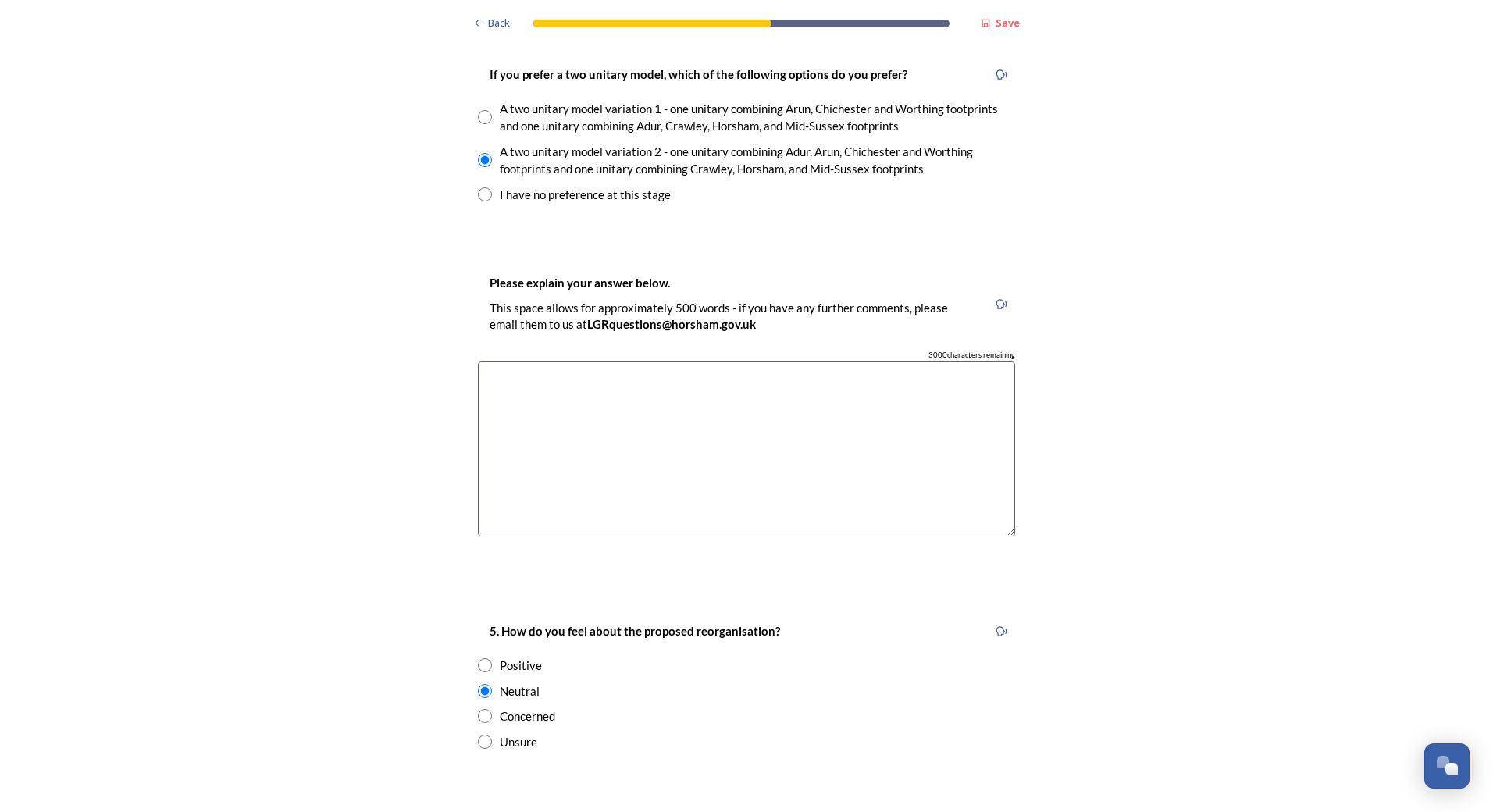 click at bounding box center (485, 716) 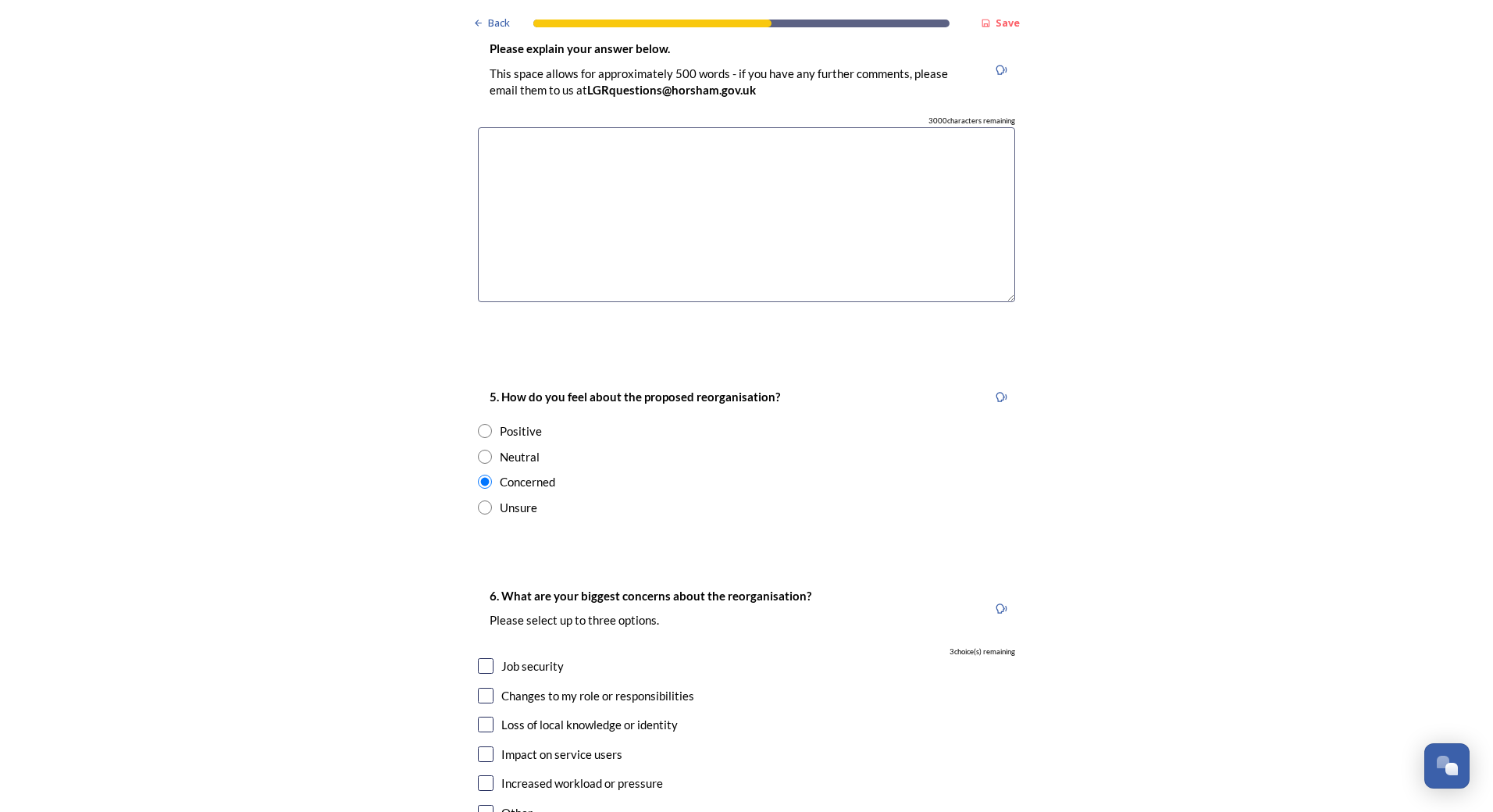 scroll, scrollTop: 2577, scrollLeft: 0, axis: vertical 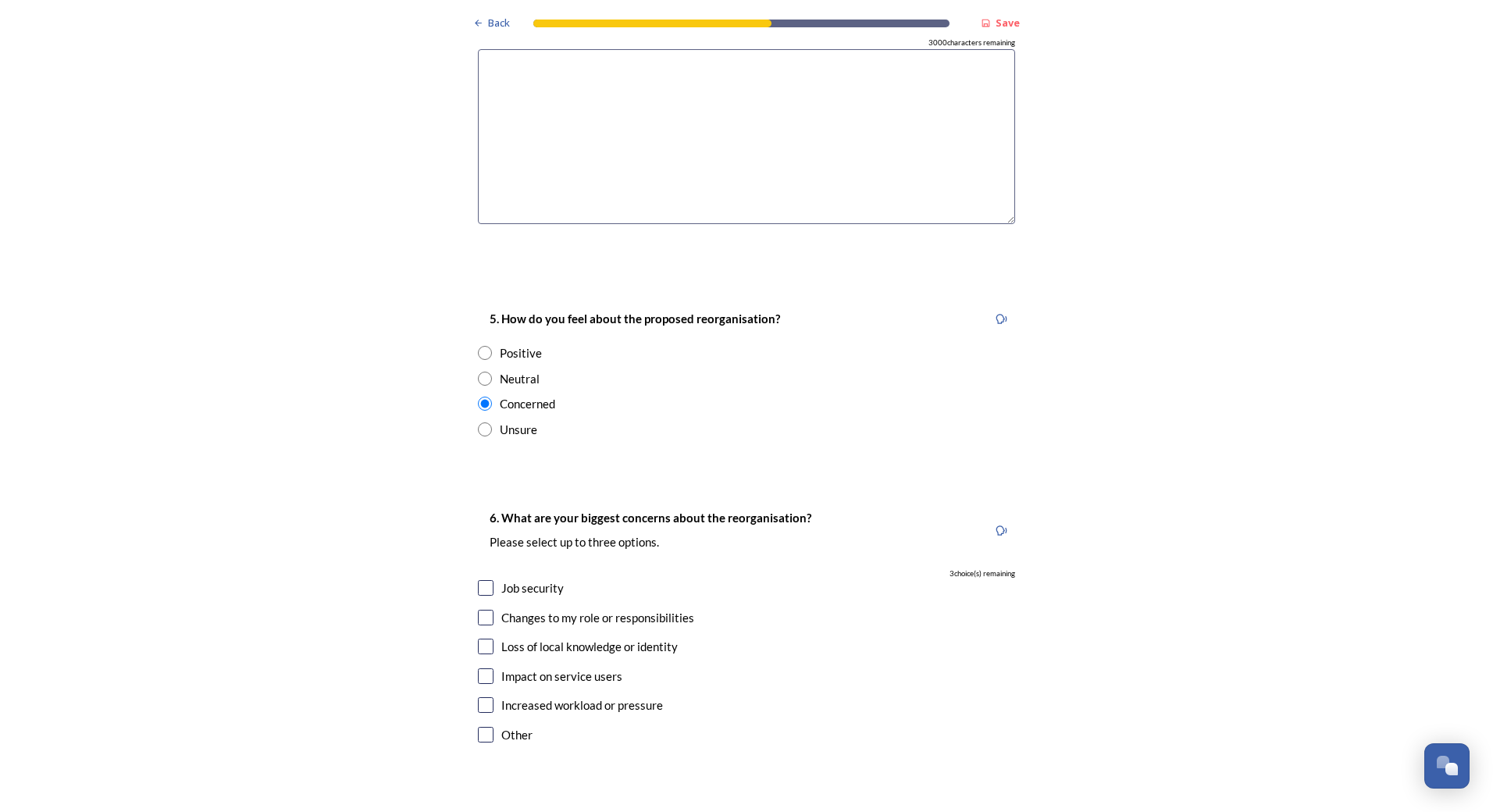 click at bounding box center (486, 588) 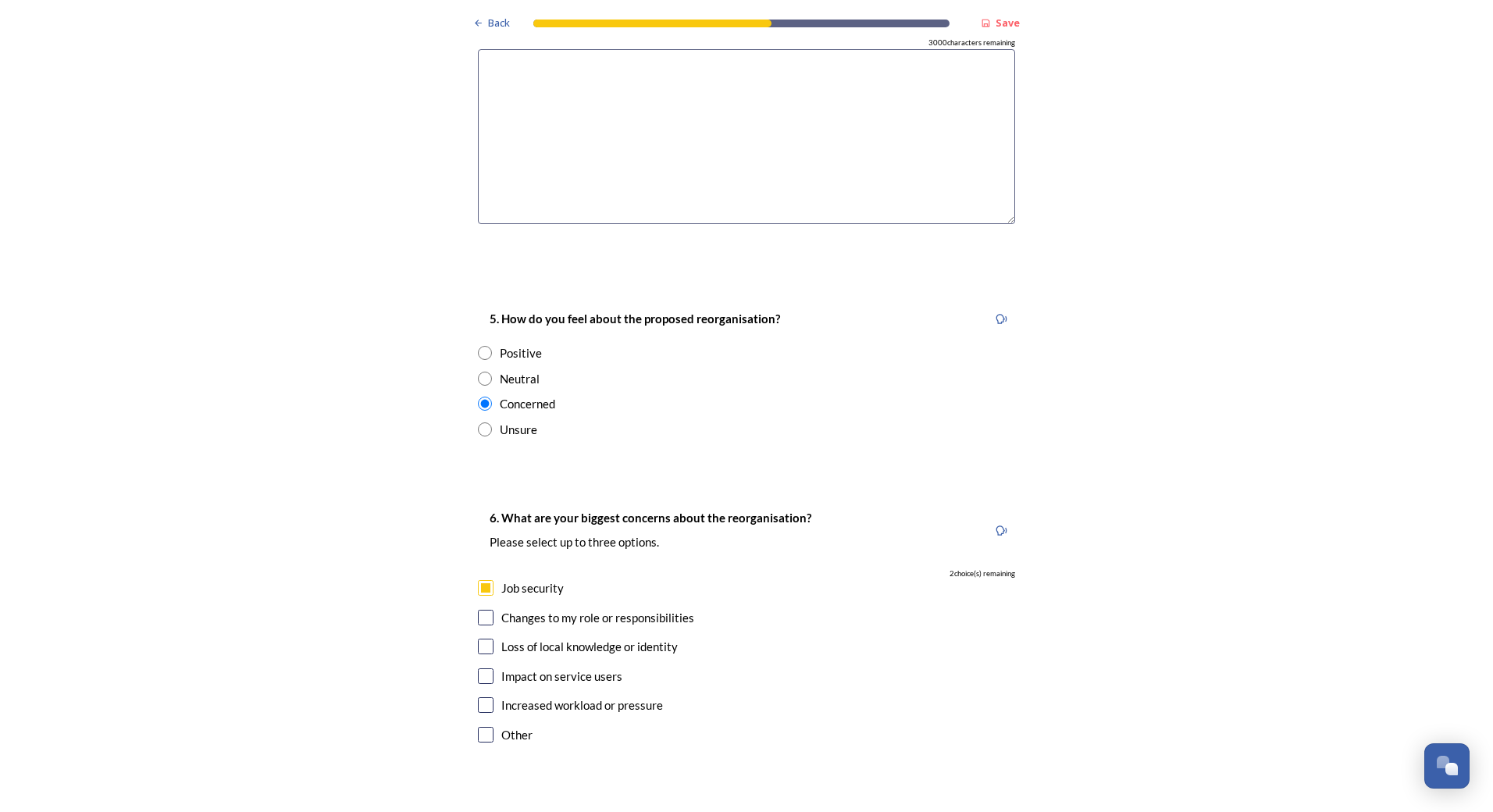 click at bounding box center (486, 618) 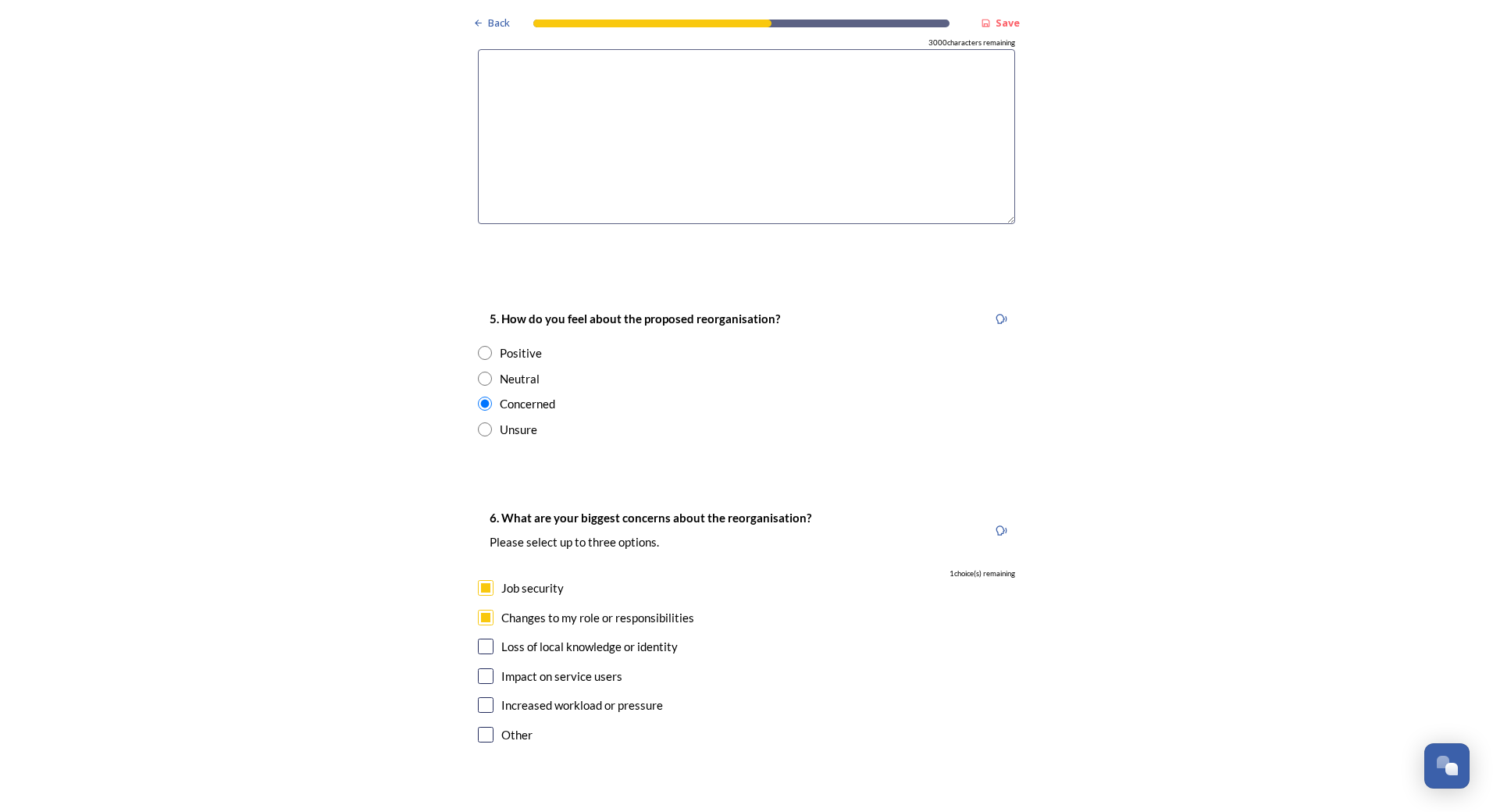 click at bounding box center (486, 676) 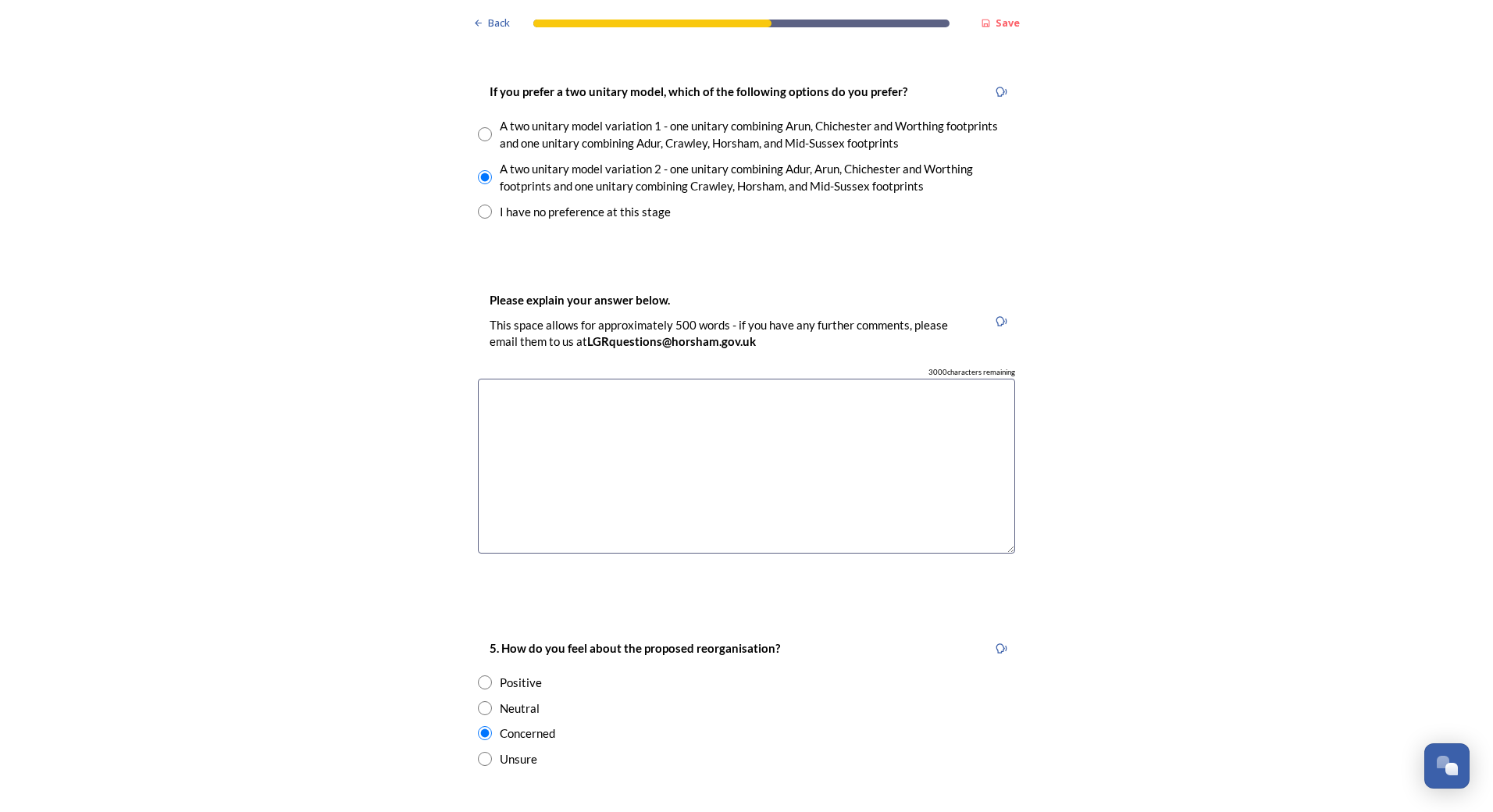 scroll, scrollTop: 2030, scrollLeft: 0, axis: vertical 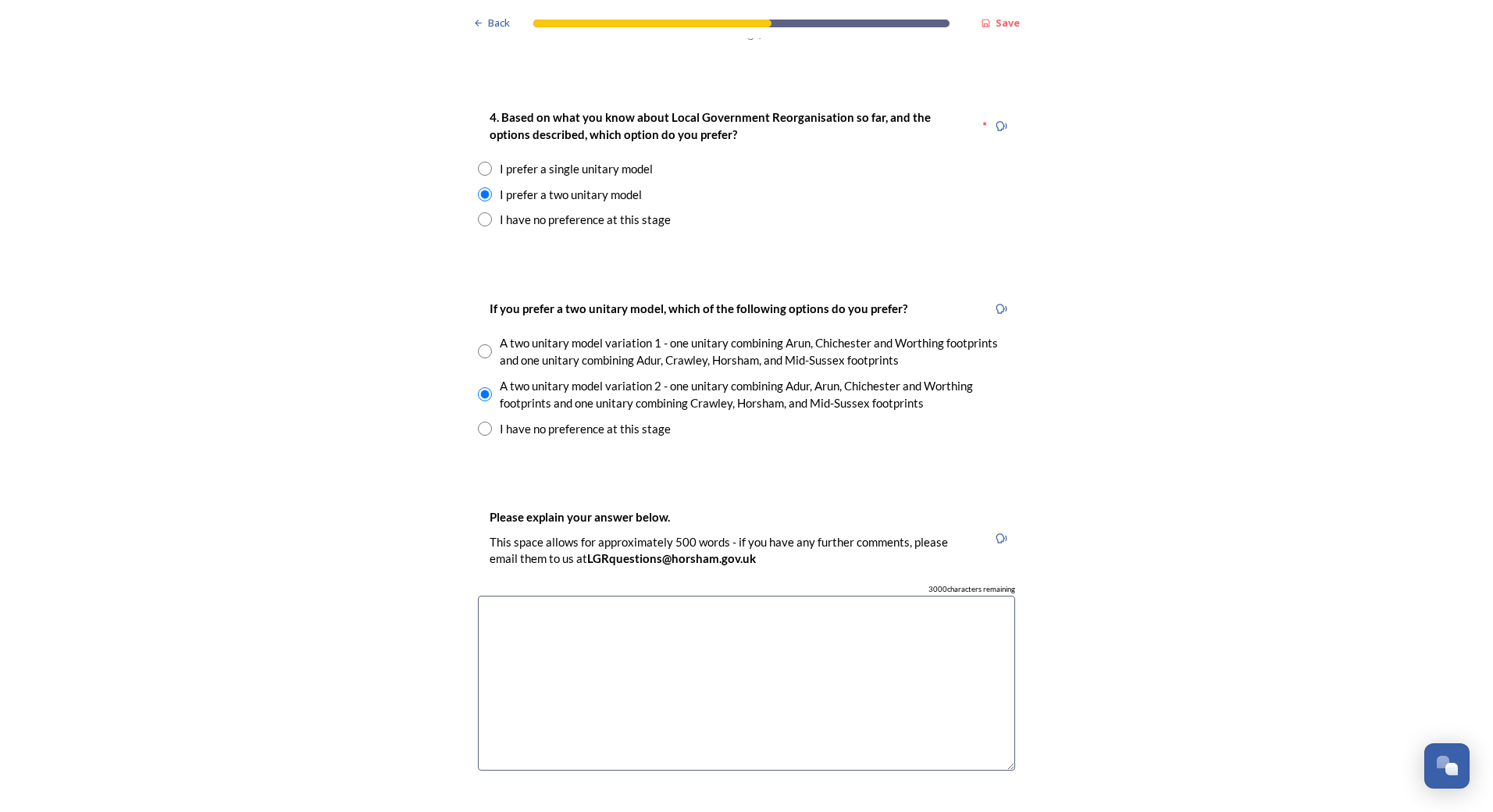 click at bounding box center [746, 683] 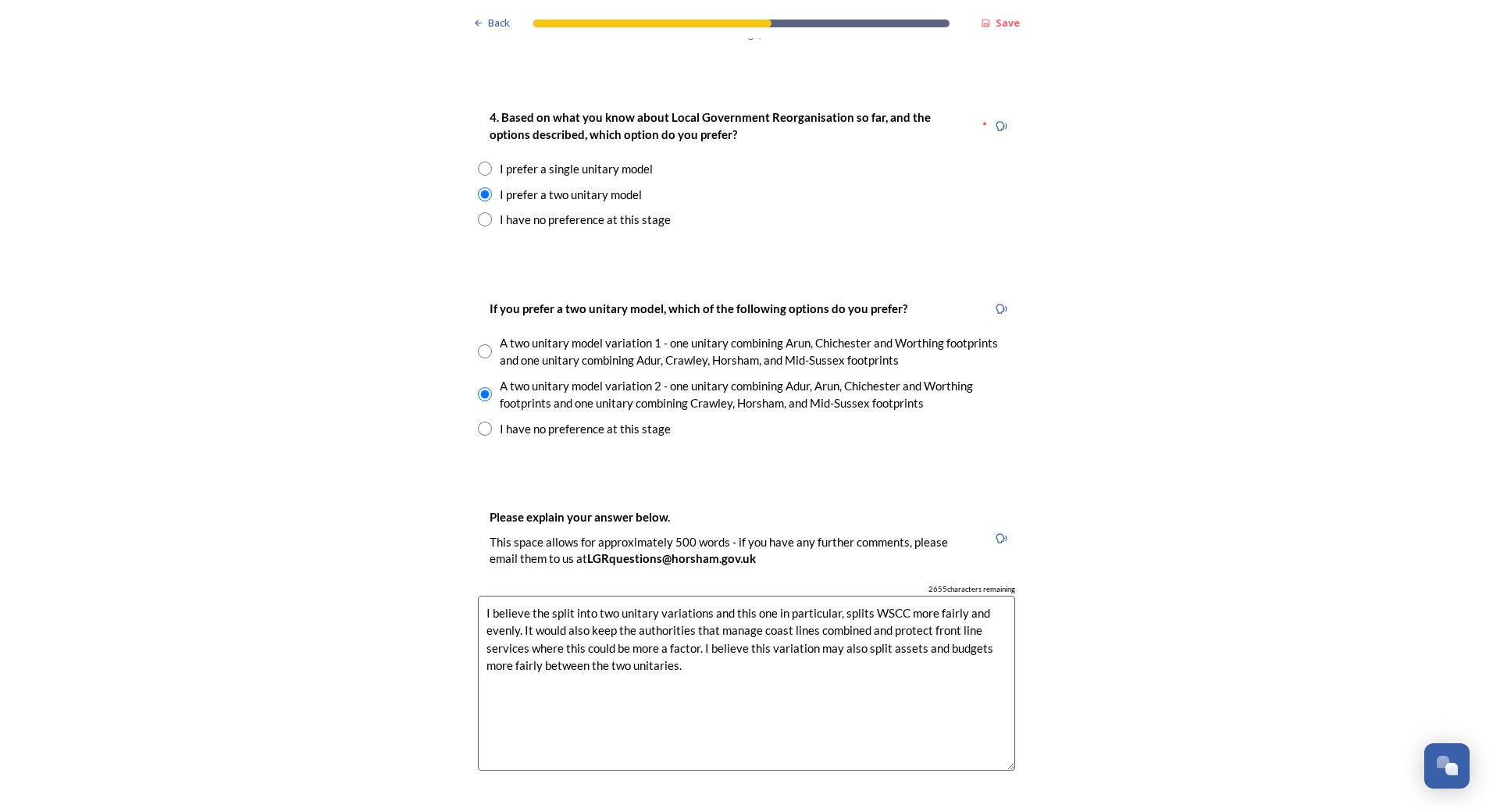 drag, startPoint x: 661, startPoint y: 667, endPoint x: 584, endPoint y: 707, distance: 86.76981 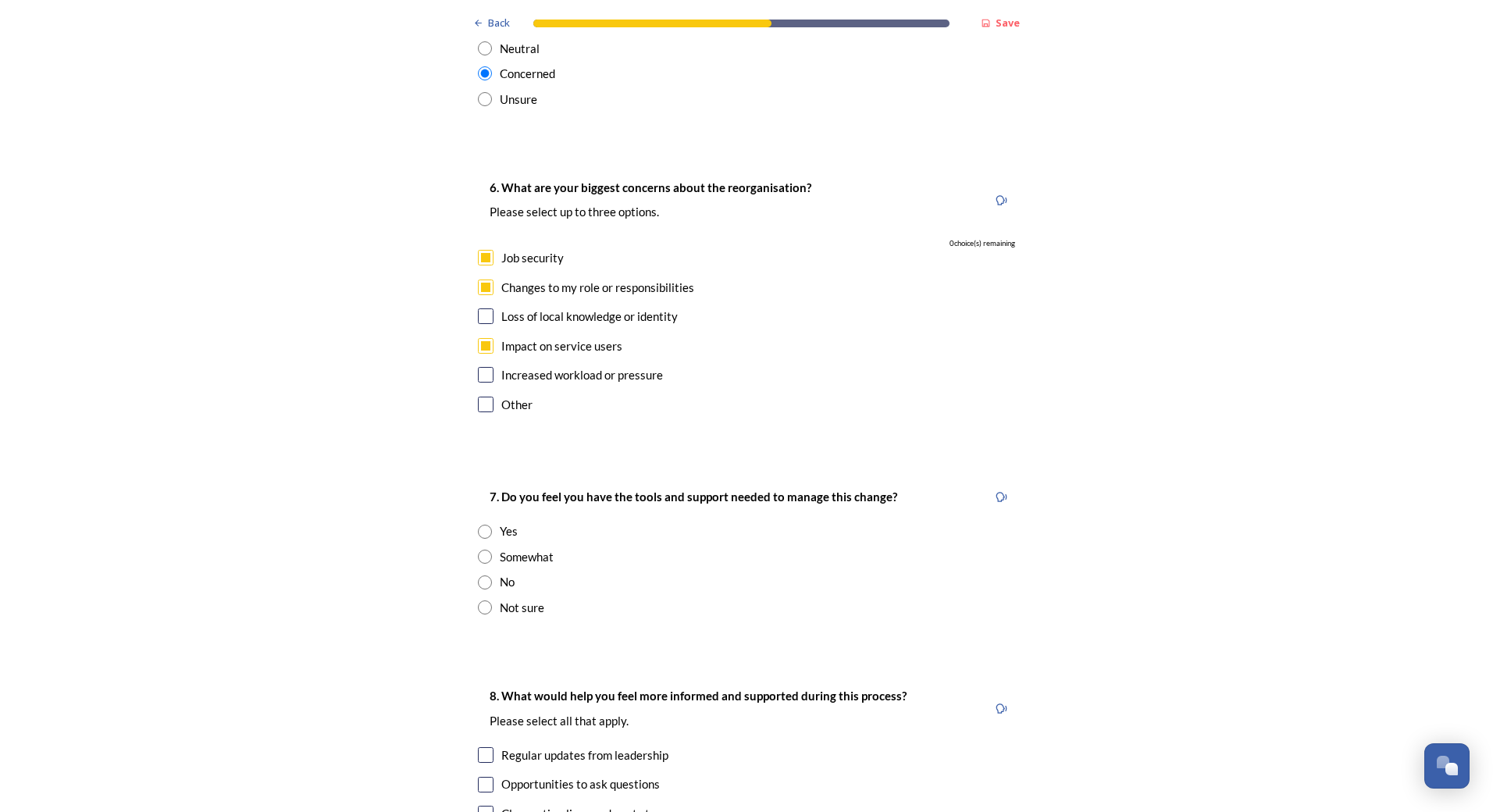 scroll, scrollTop: 2967, scrollLeft: 0, axis: vertical 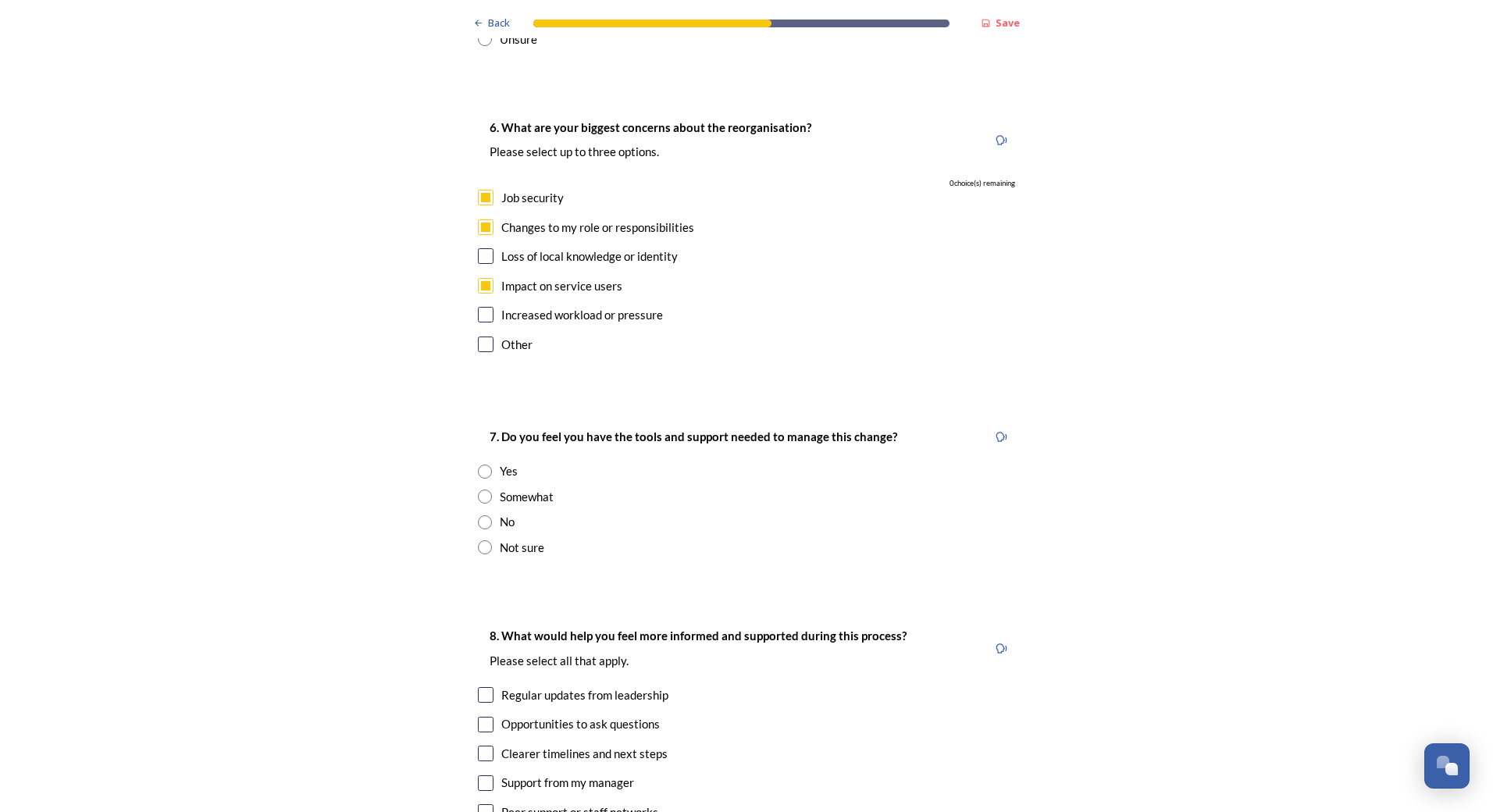 type on "I believe the split into two unitary variations and this one in particular, splits WSCC more fairly and evenly. It would also keep the authorities that manage coast lines combined and protect front line services where this could be more a factor. I believe this variation may also split assets and budgets more fairly between the two." 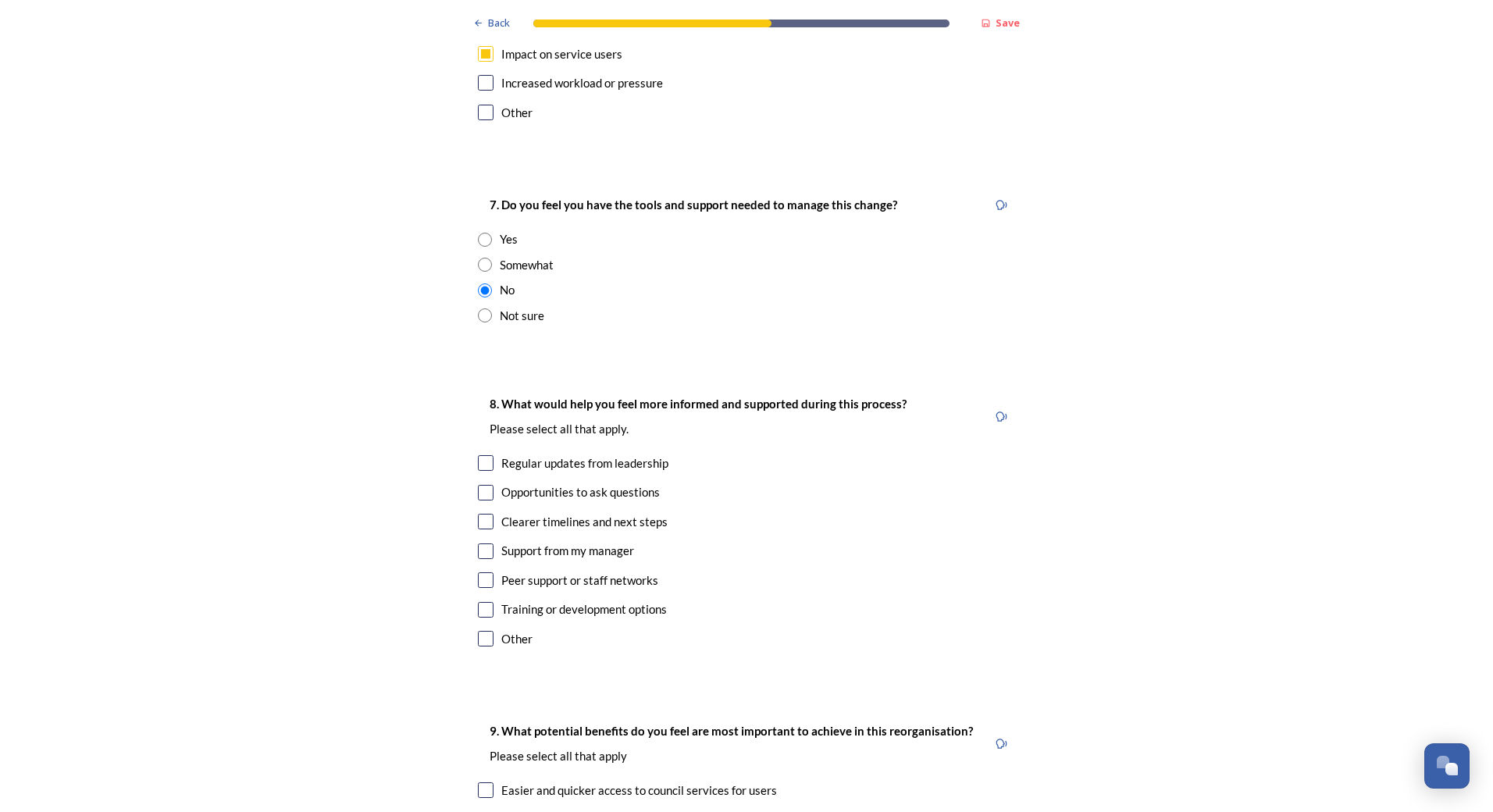 scroll, scrollTop: 3201, scrollLeft: 0, axis: vertical 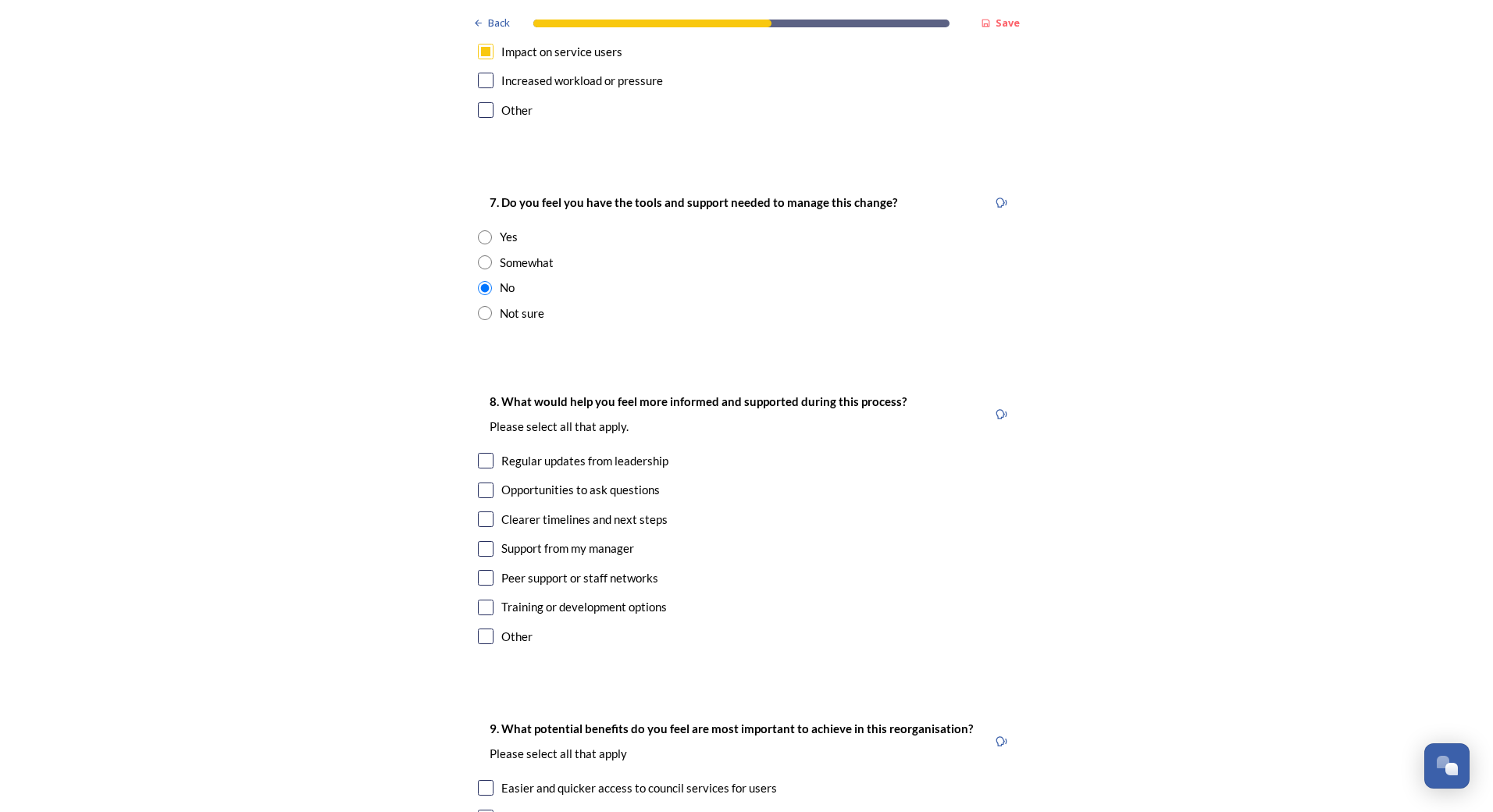 click at bounding box center (486, 490) 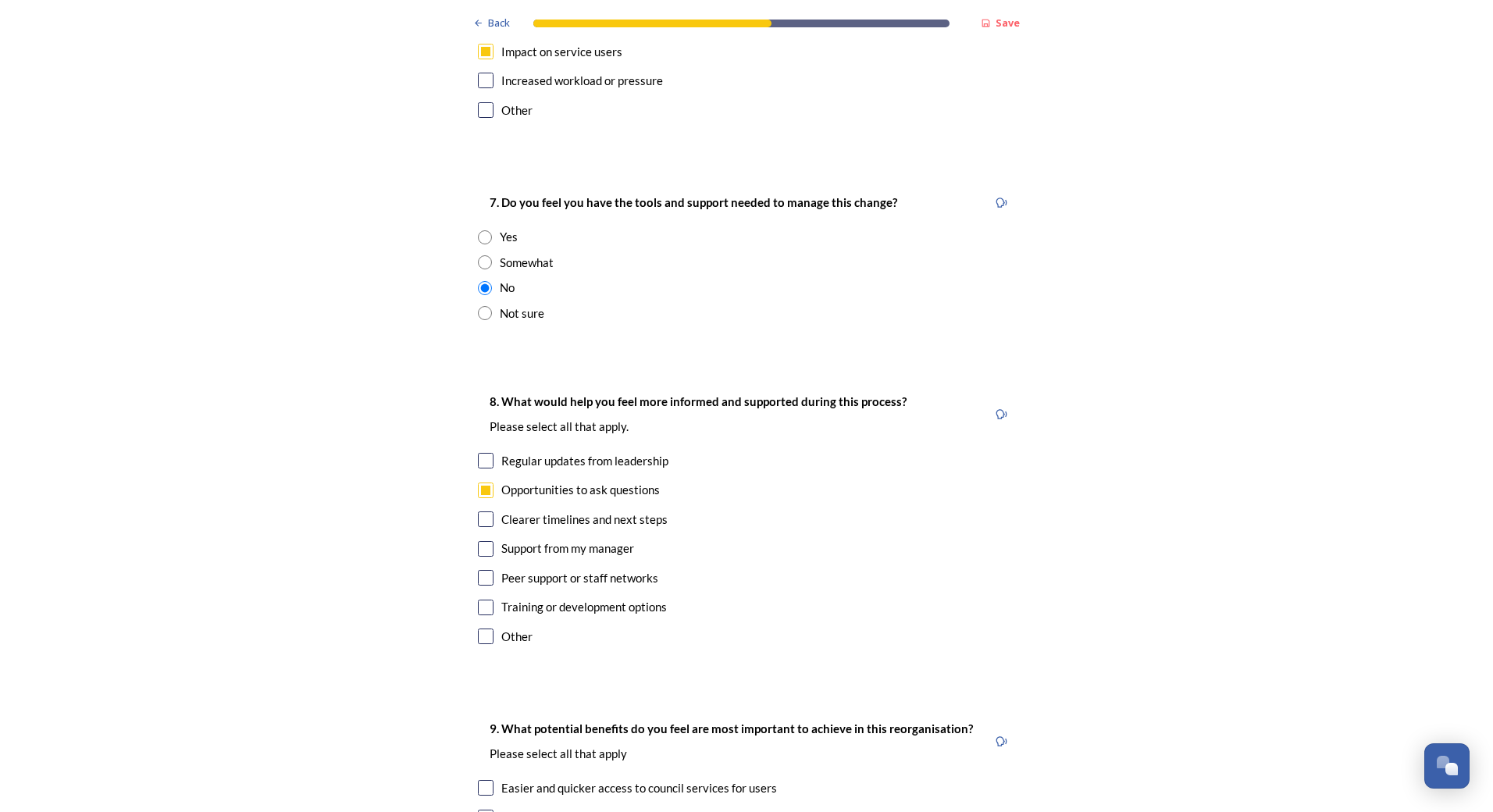 click at bounding box center [486, 519] 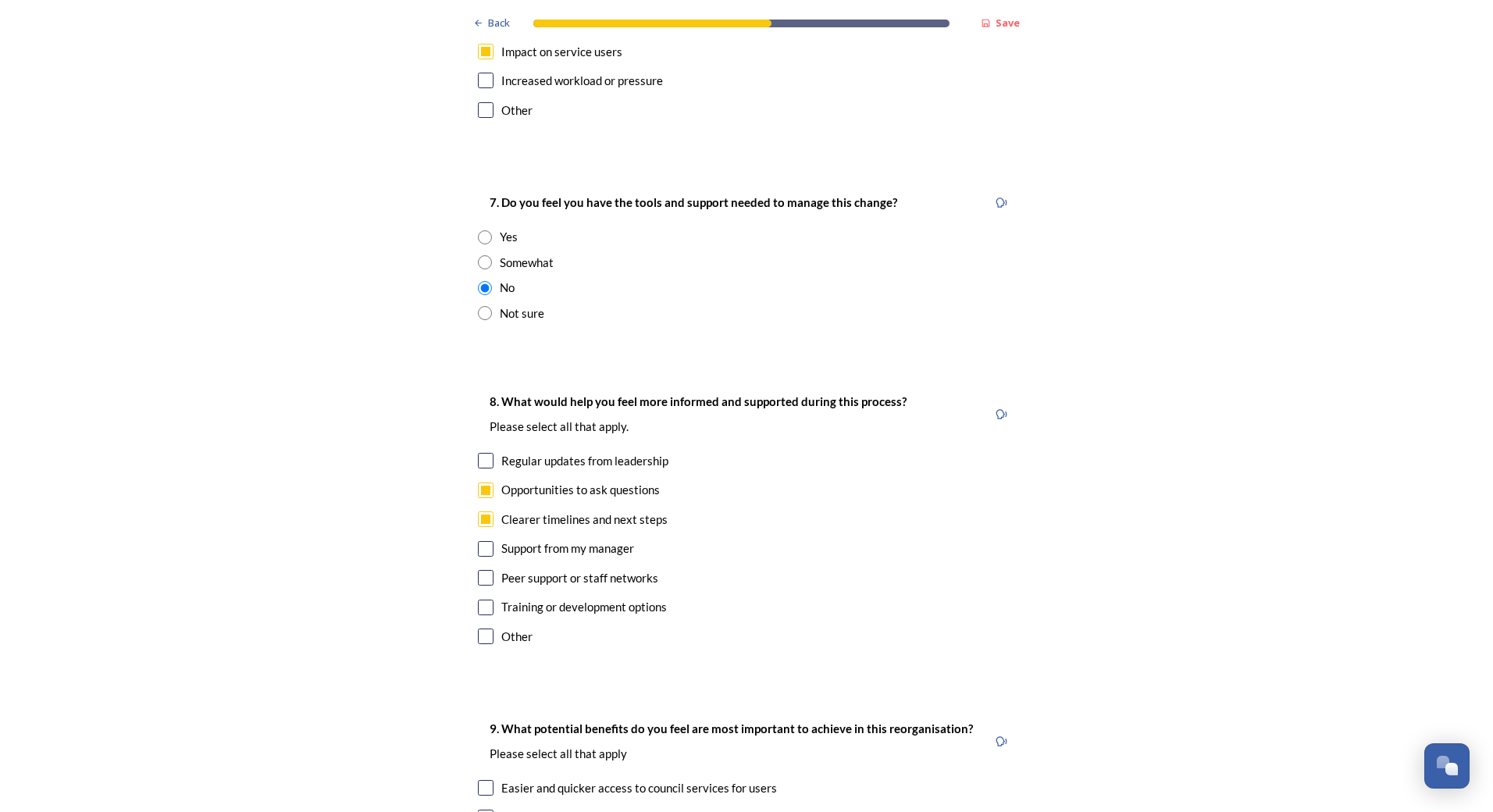 click at bounding box center [486, 490] 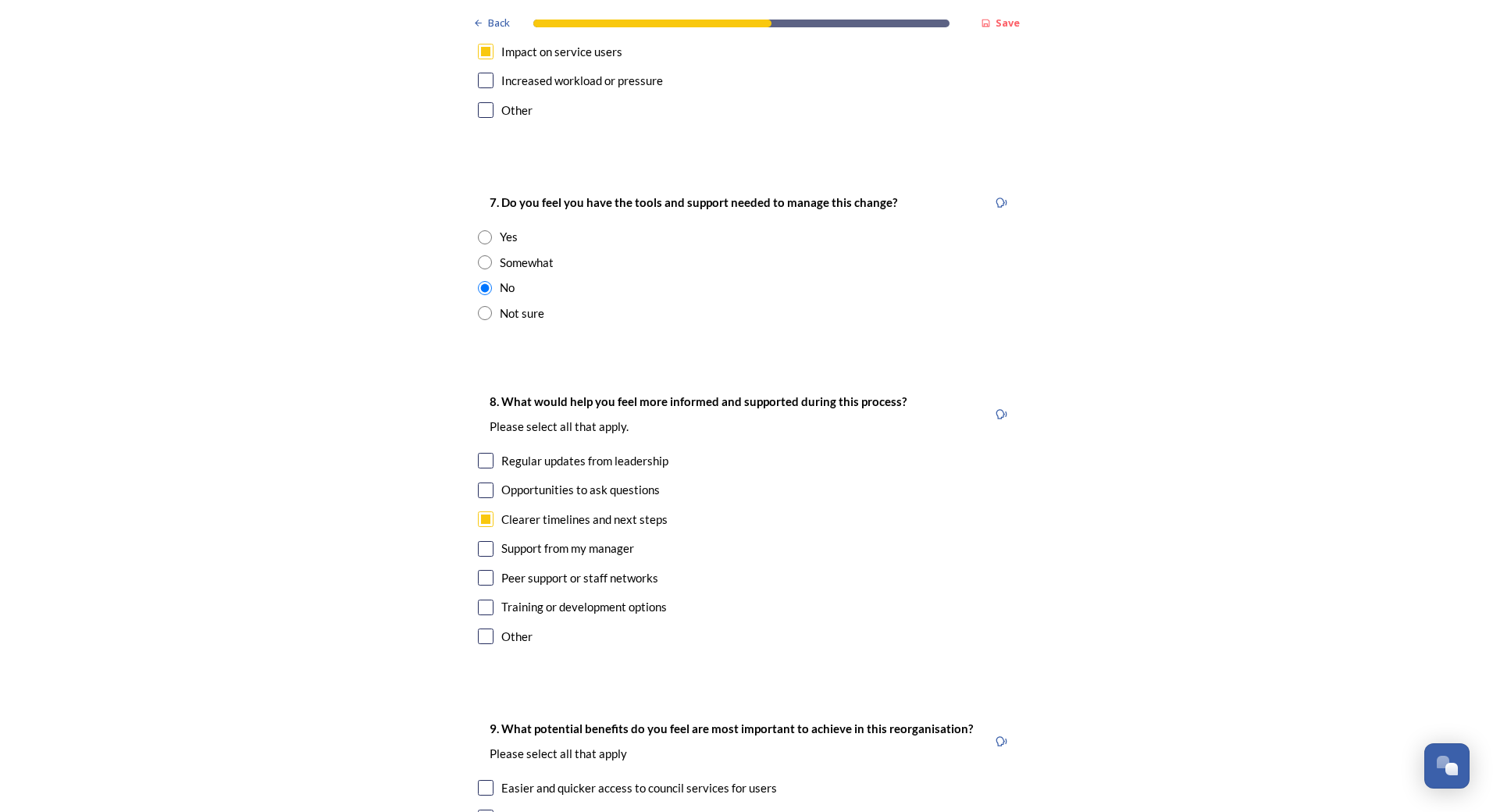 click at bounding box center [486, 578] 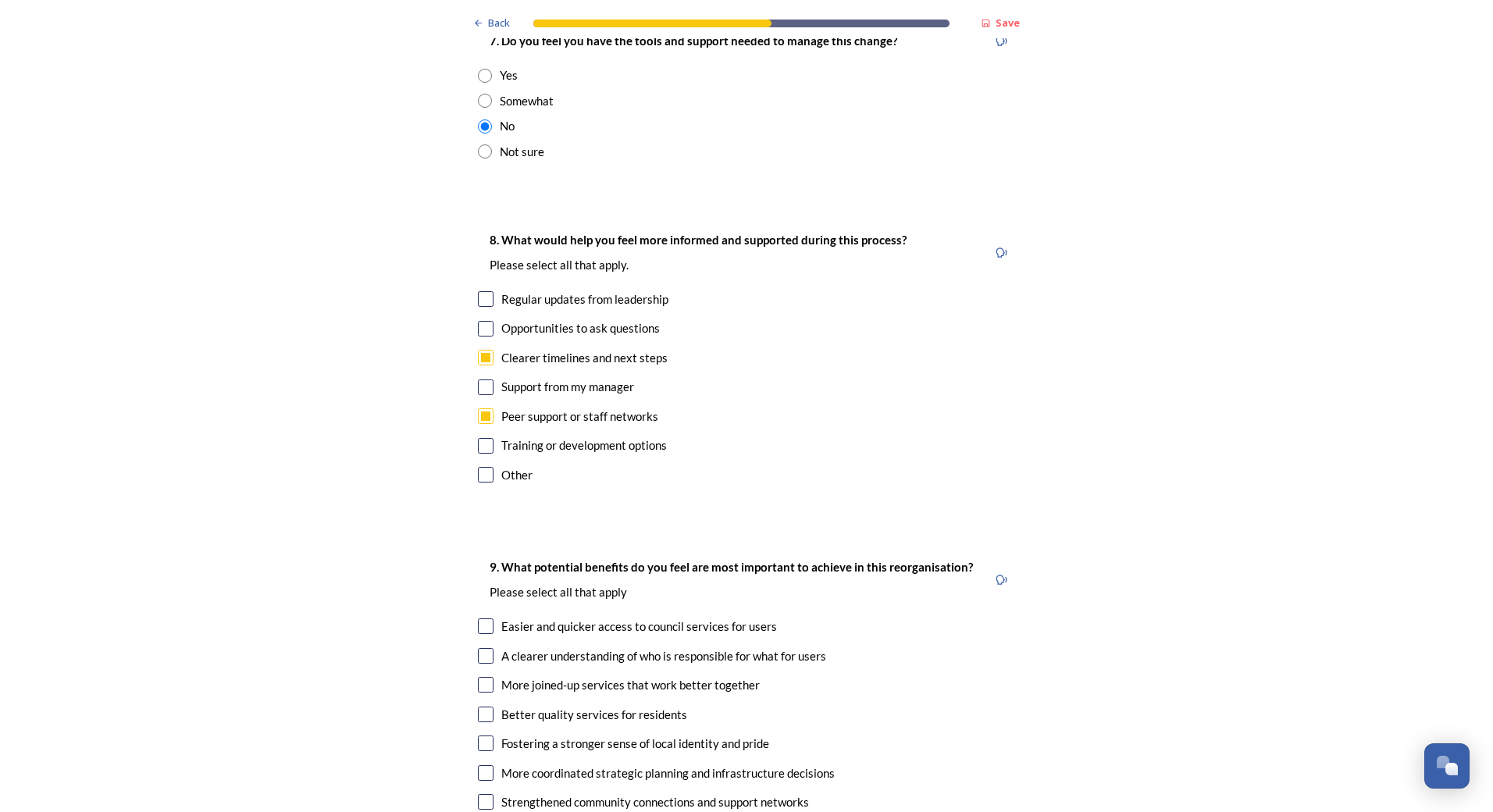 scroll, scrollTop: 3435, scrollLeft: 0, axis: vertical 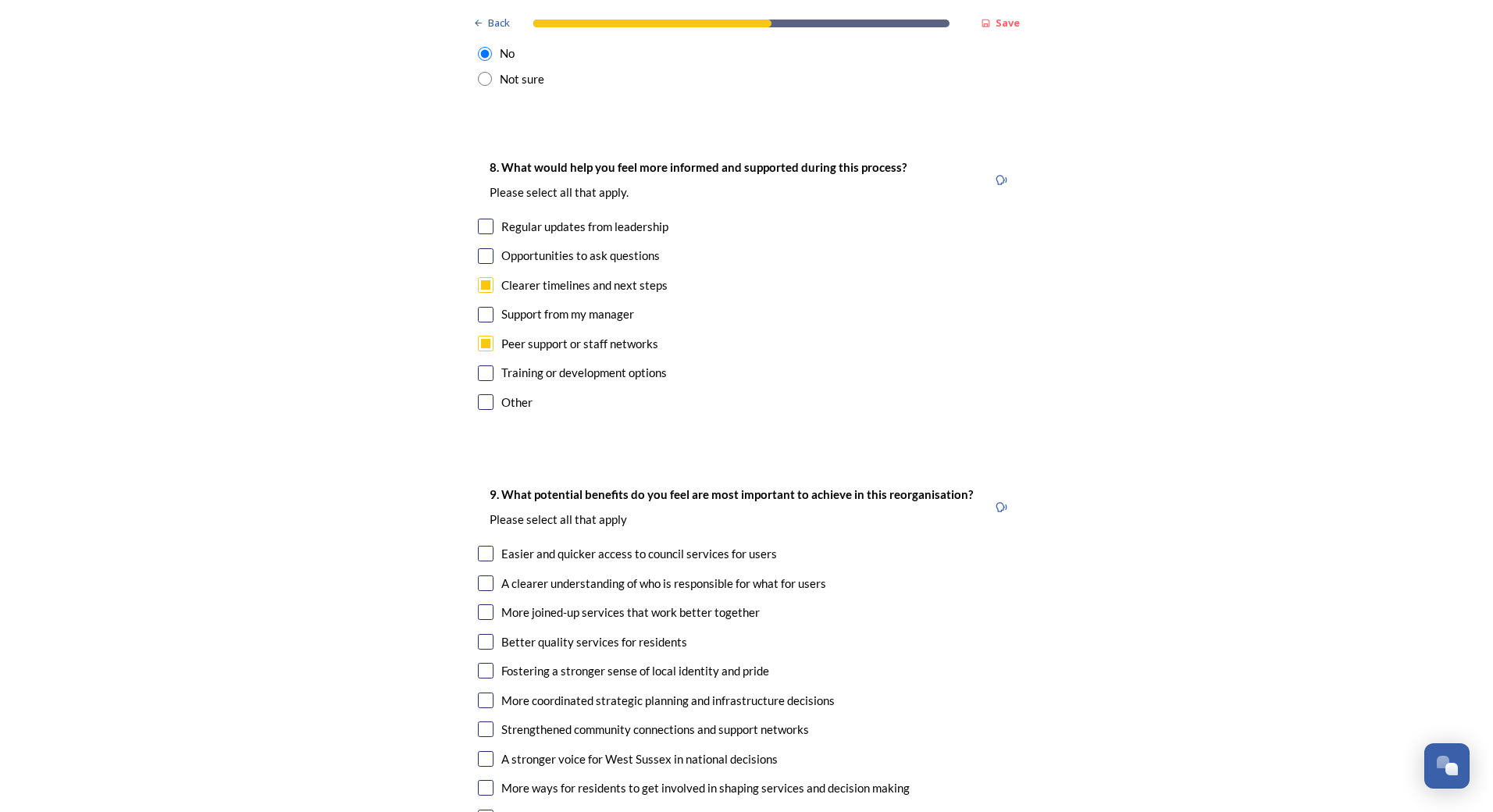 click at bounding box center (486, 226) 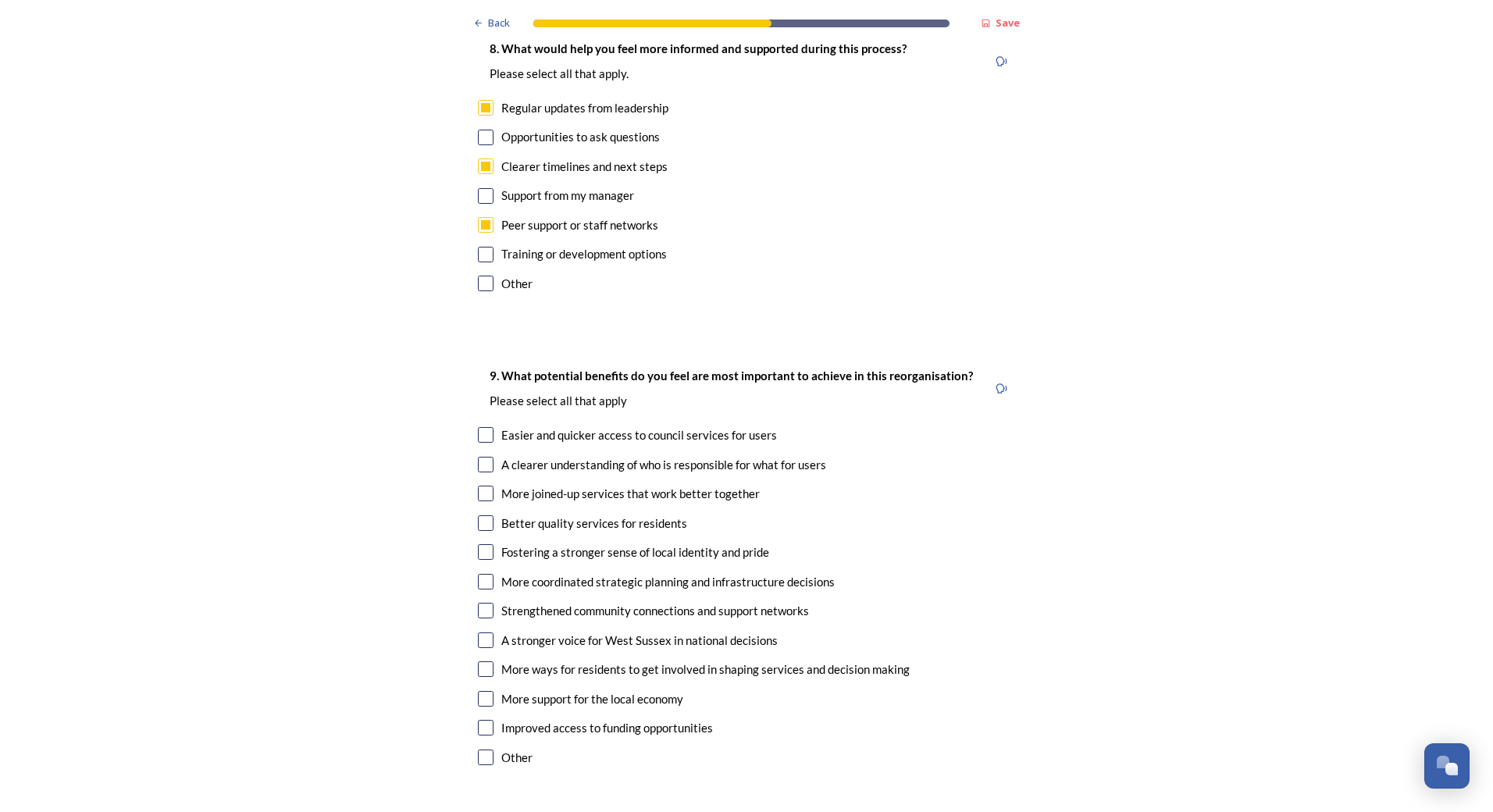 scroll, scrollTop: 3592, scrollLeft: 0, axis: vertical 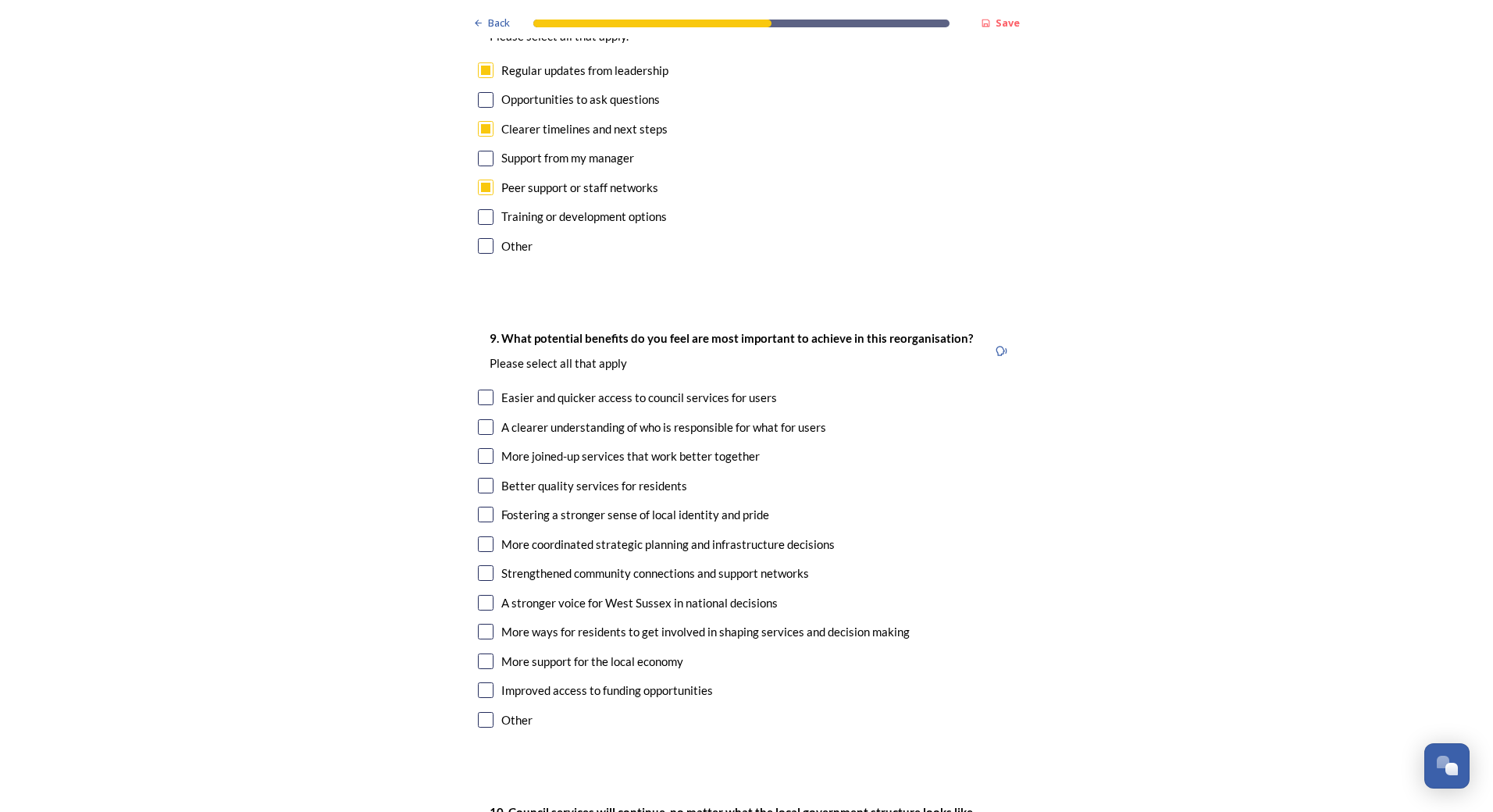 click at bounding box center (486, 427) 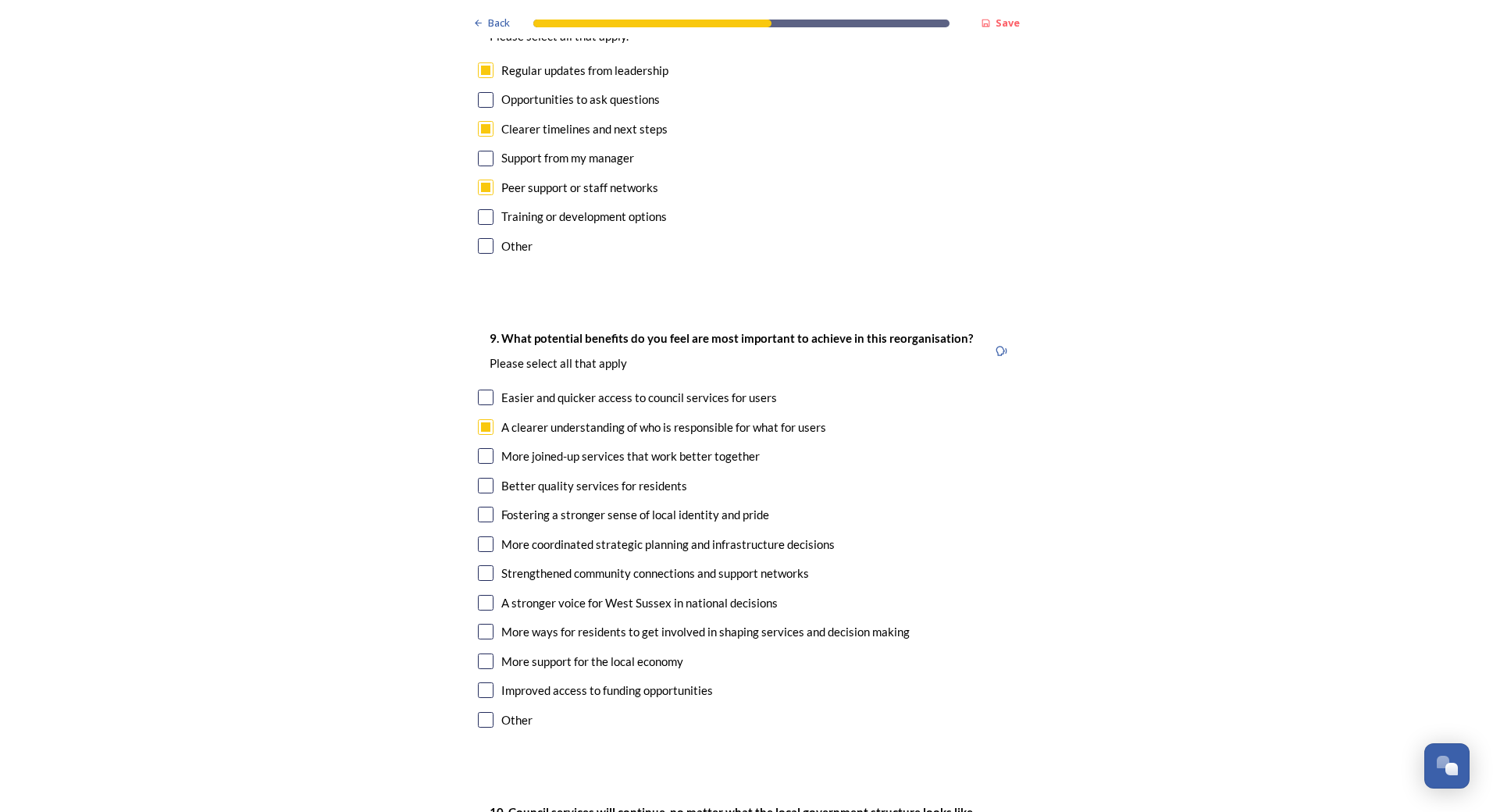 click at bounding box center [486, 456] 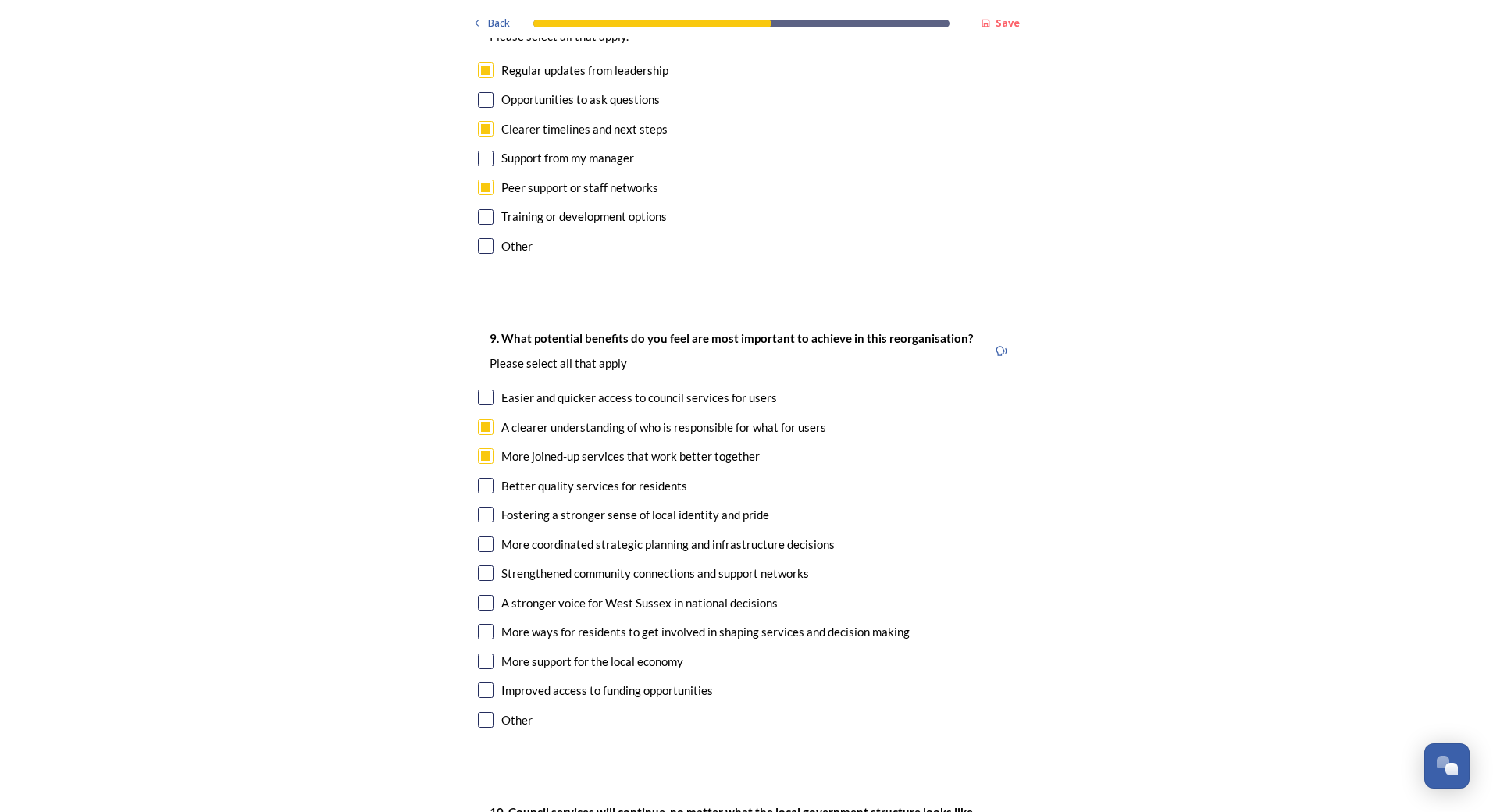 click on "A stronger voice for West Sussex in national decisions" at bounding box center [746, 603] 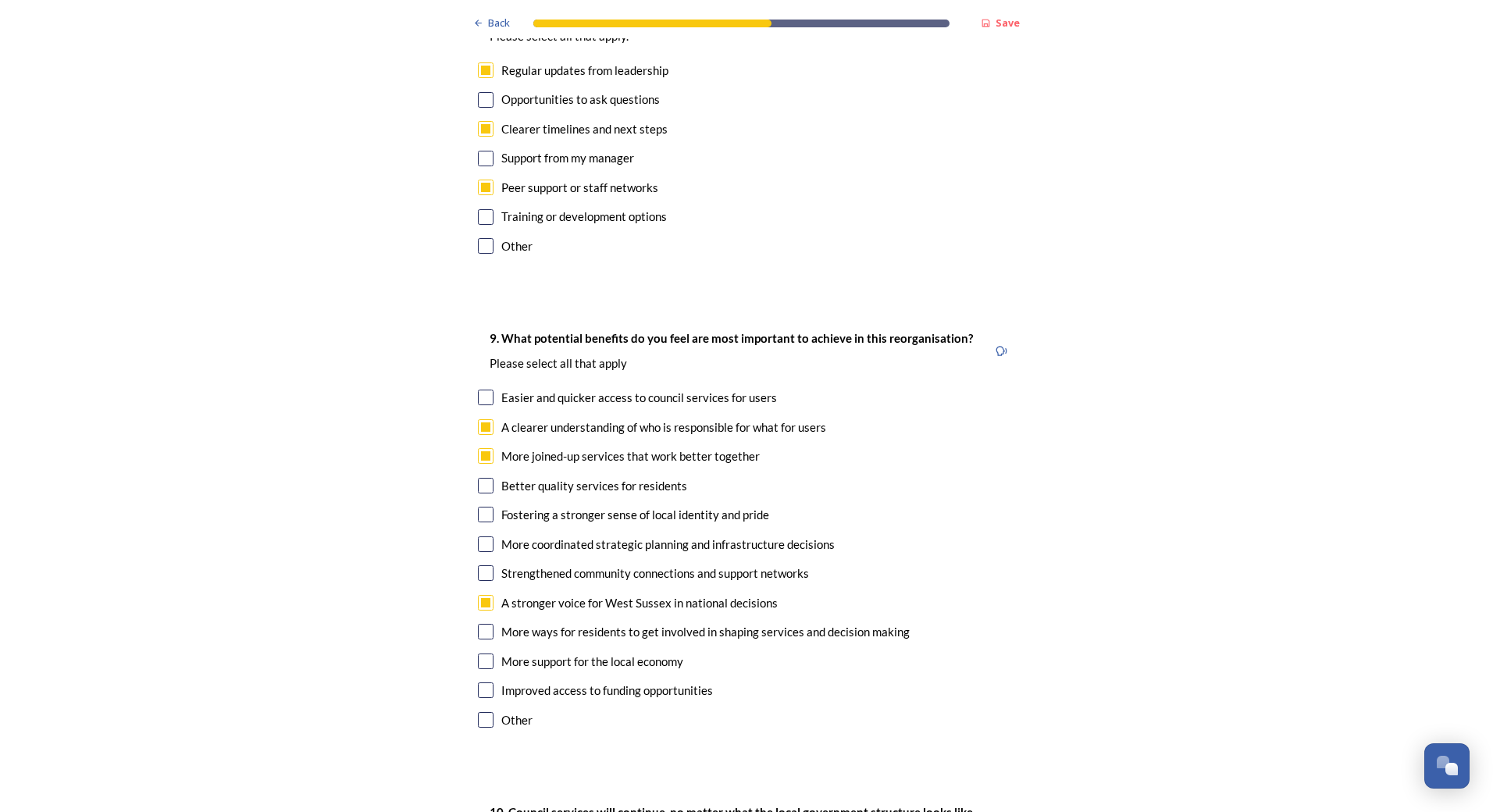 click at bounding box center [486, 544] 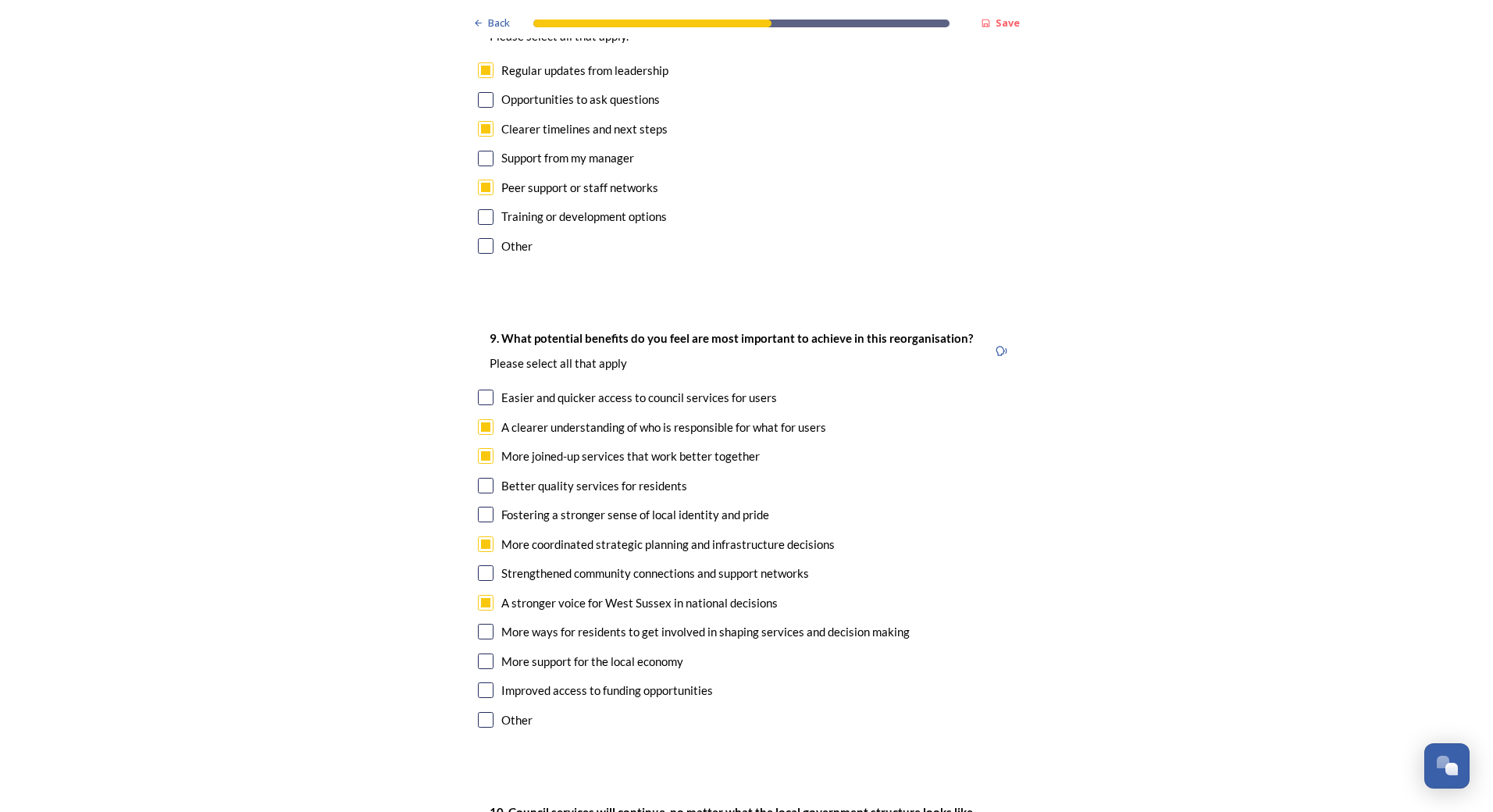 click at bounding box center [486, 690] 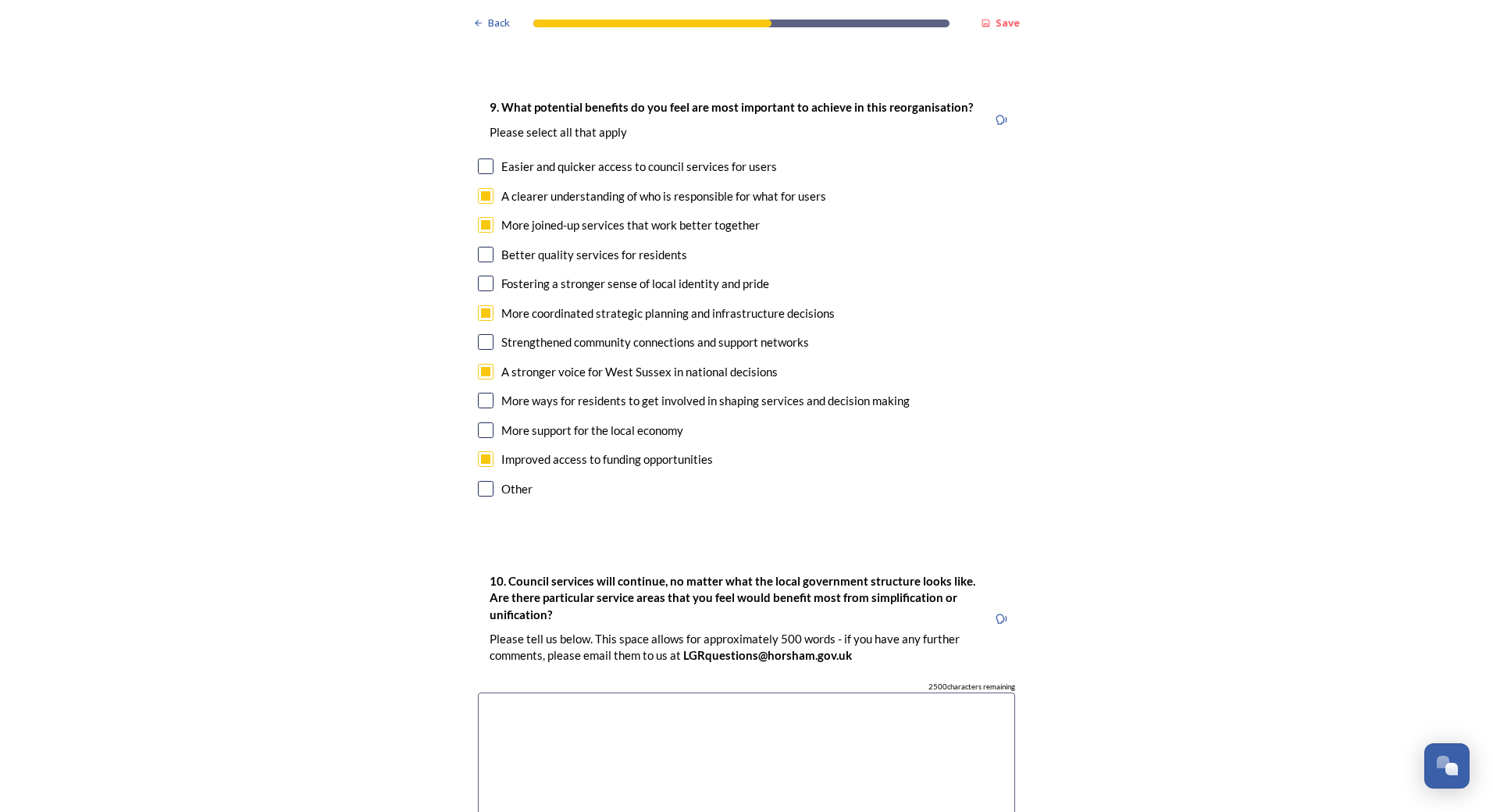 scroll, scrollTop: 3826, scrollLeft: 0, axis: vertical 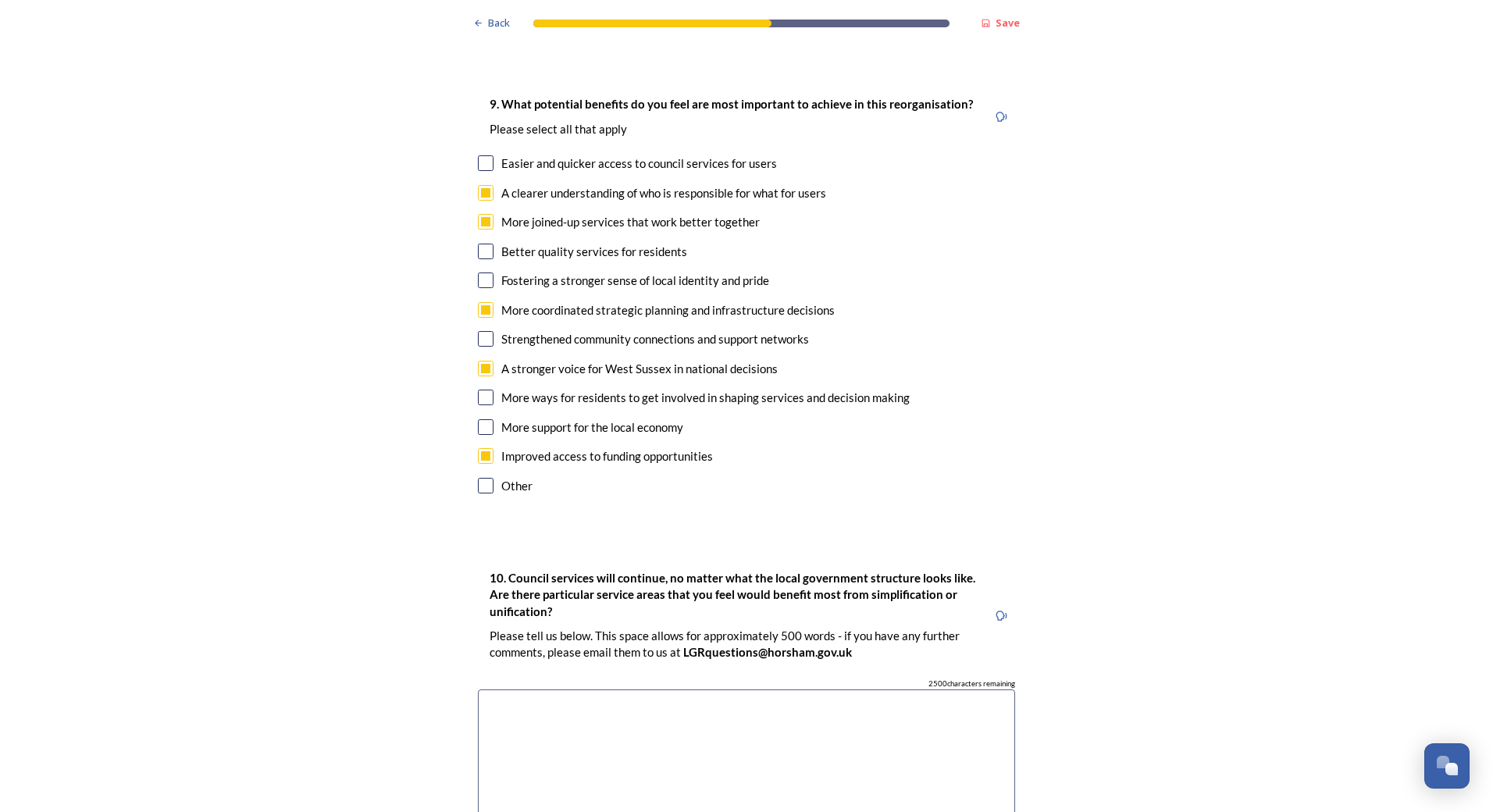 click at bounding box center (486, 163) 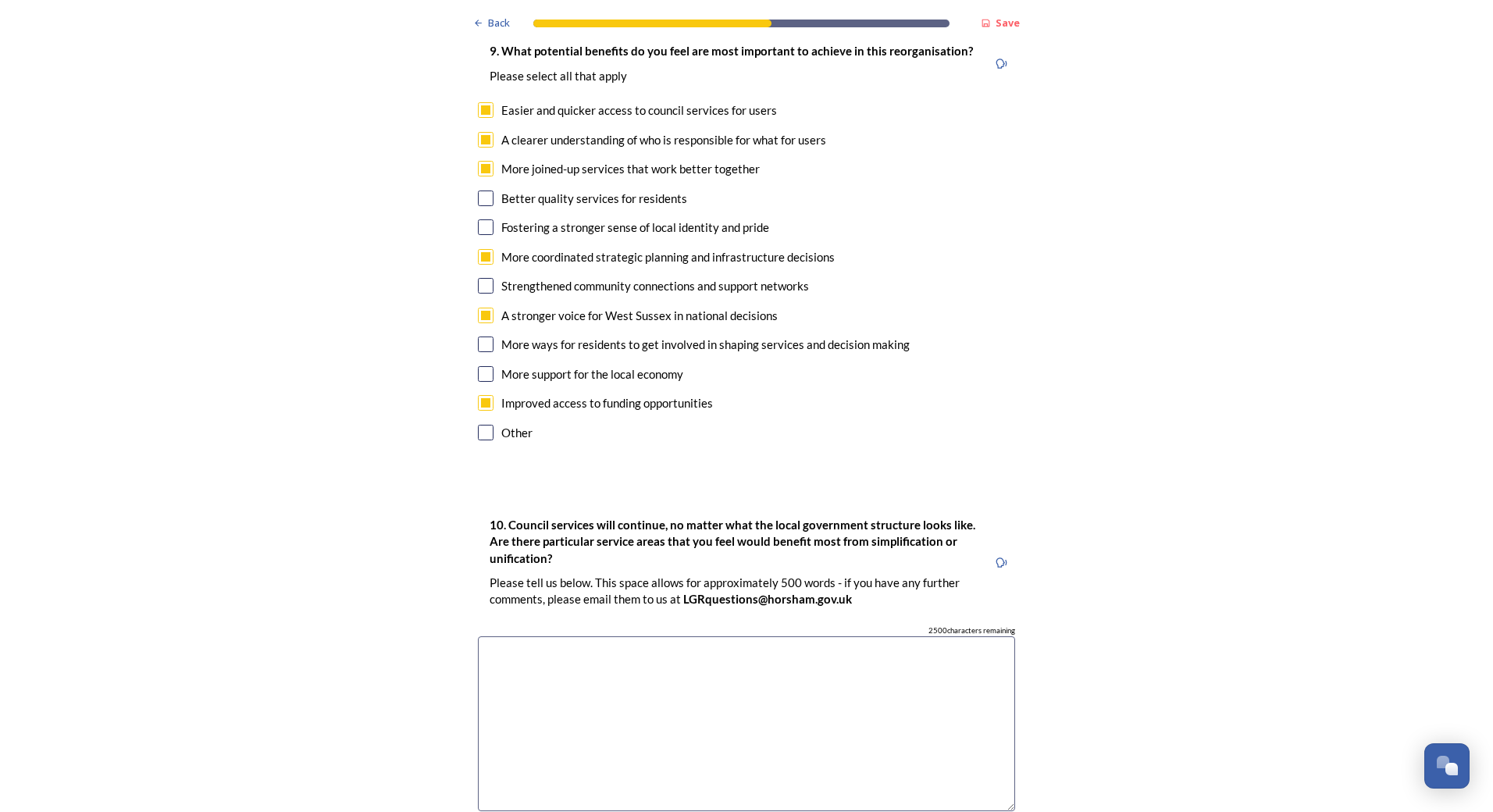 scroll, scrollTop: 4060, scrollLeft: 0, axis: vertical 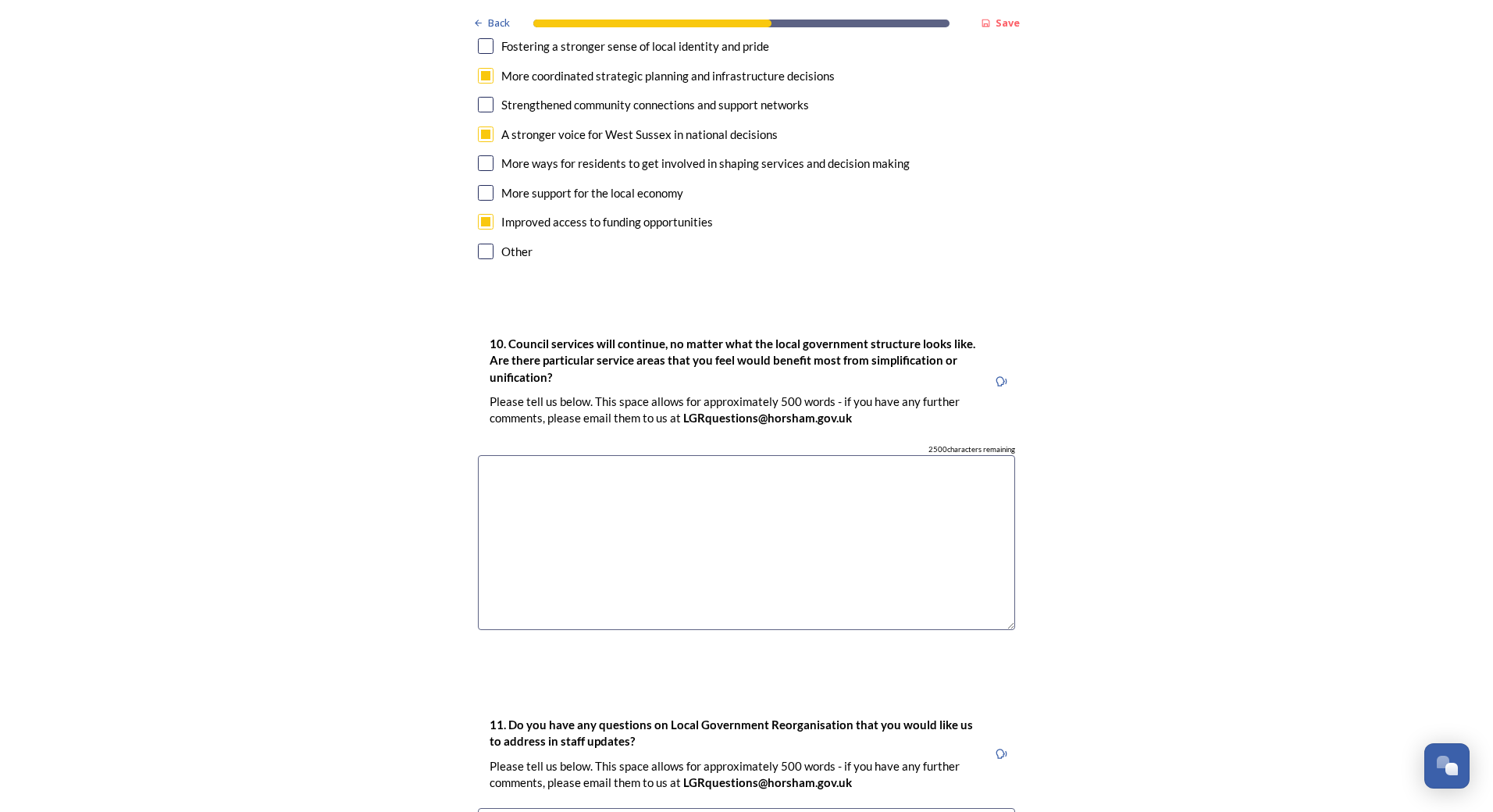 click at bounding box center [746, 543] 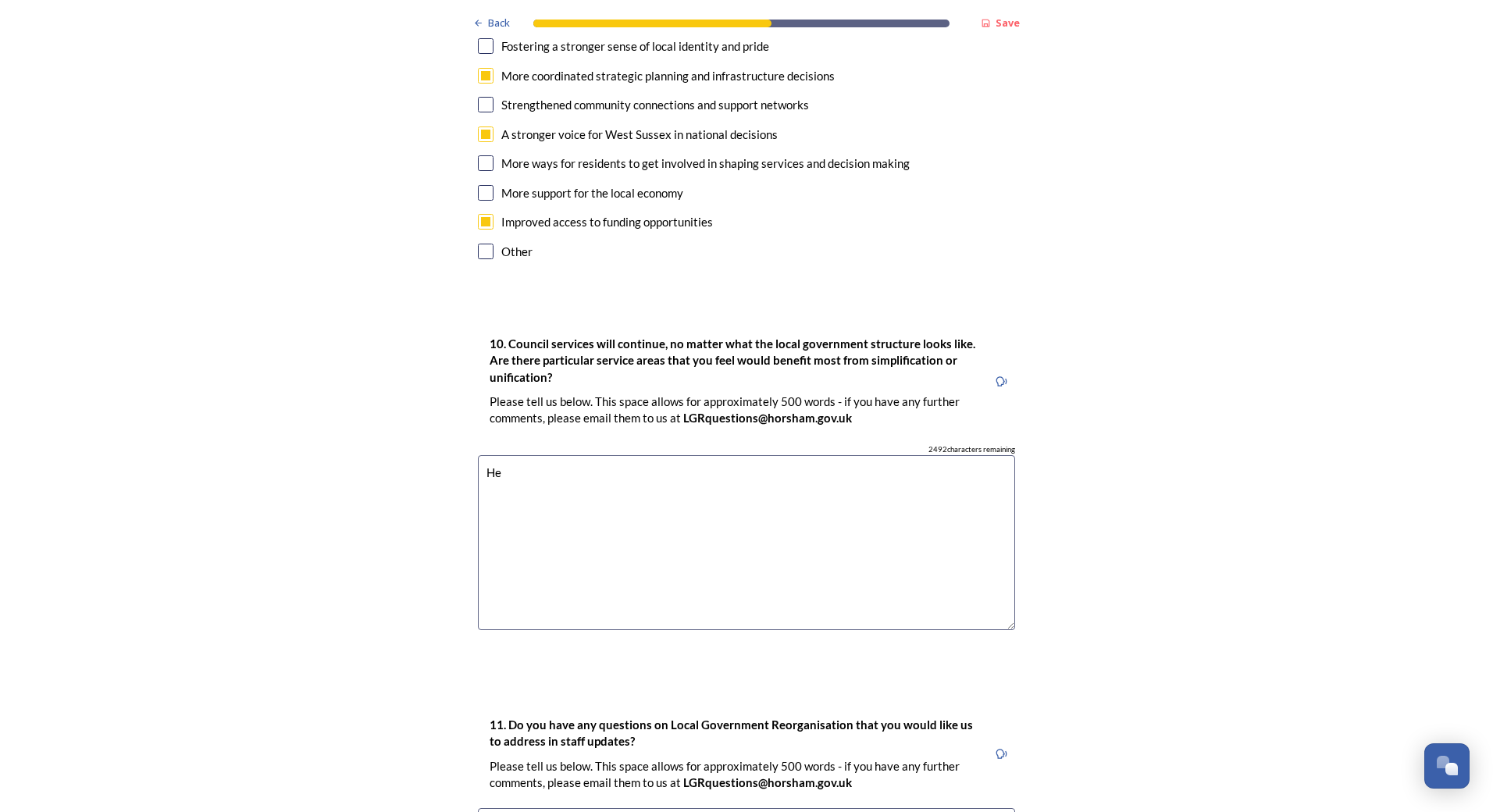 type on "H" 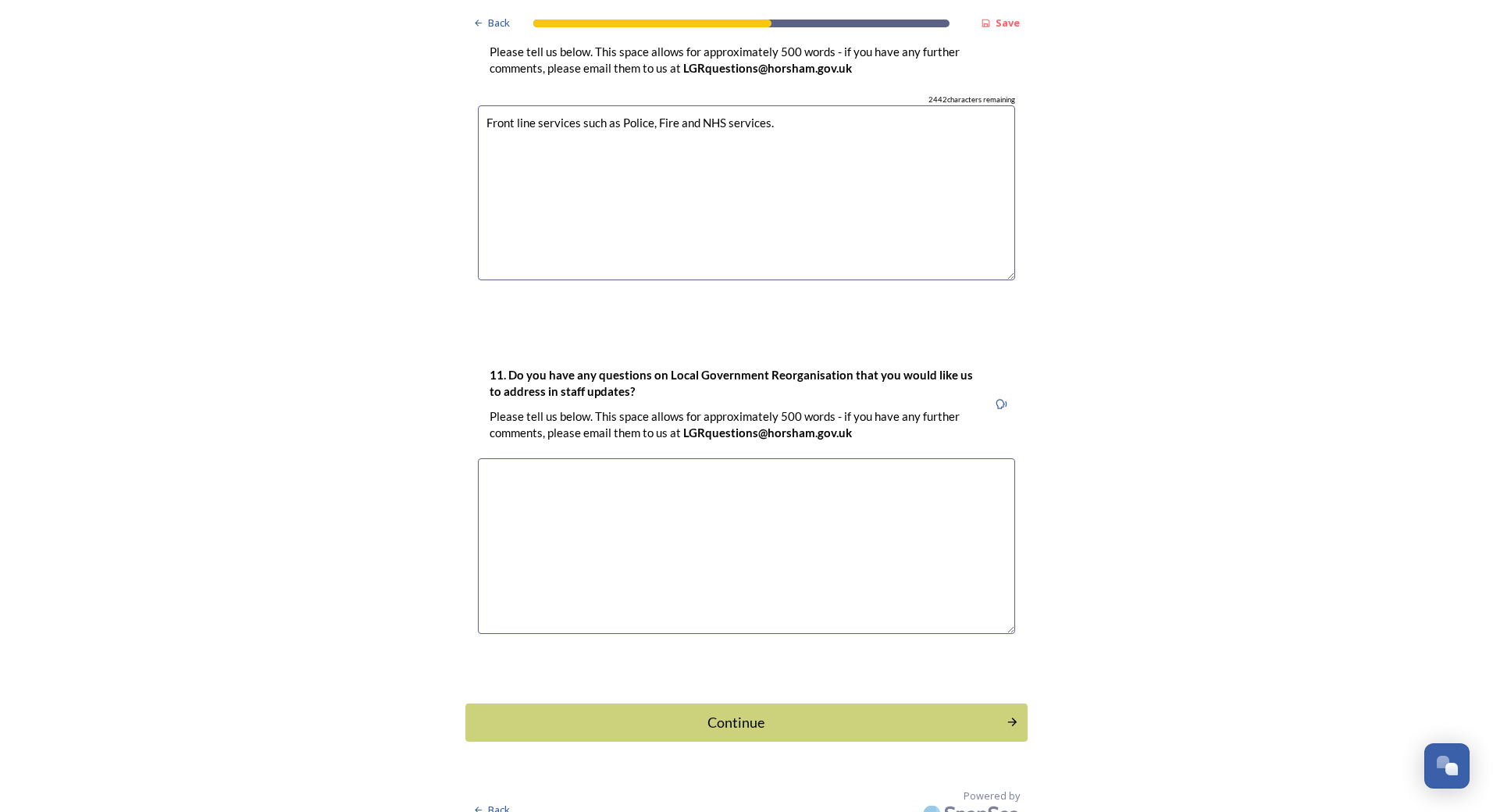 scroll, scrollTop: 4430, scrollLeft: 0, axis: vertical 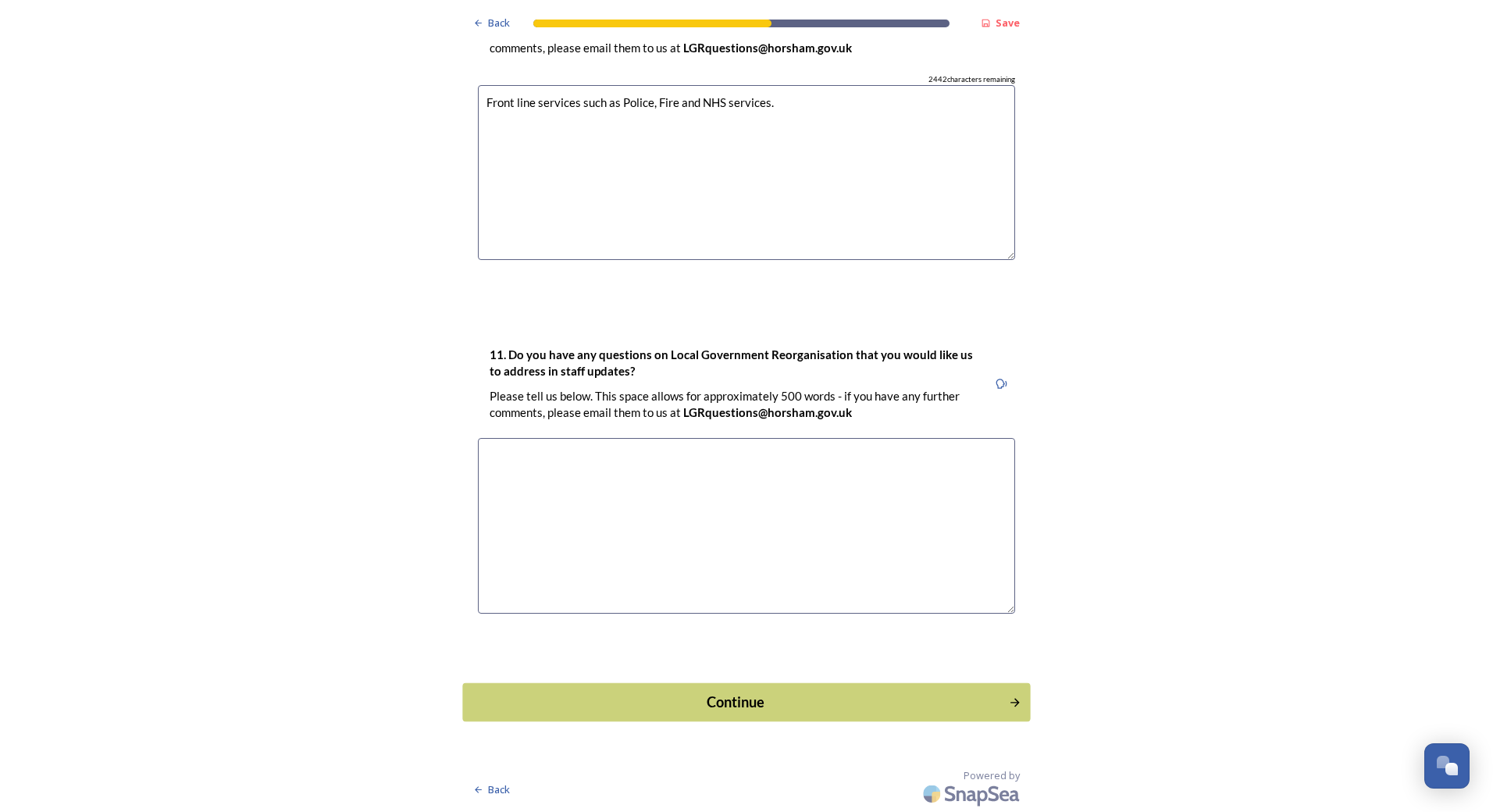 type on "Front line services such as Police, Fire and NHS services." 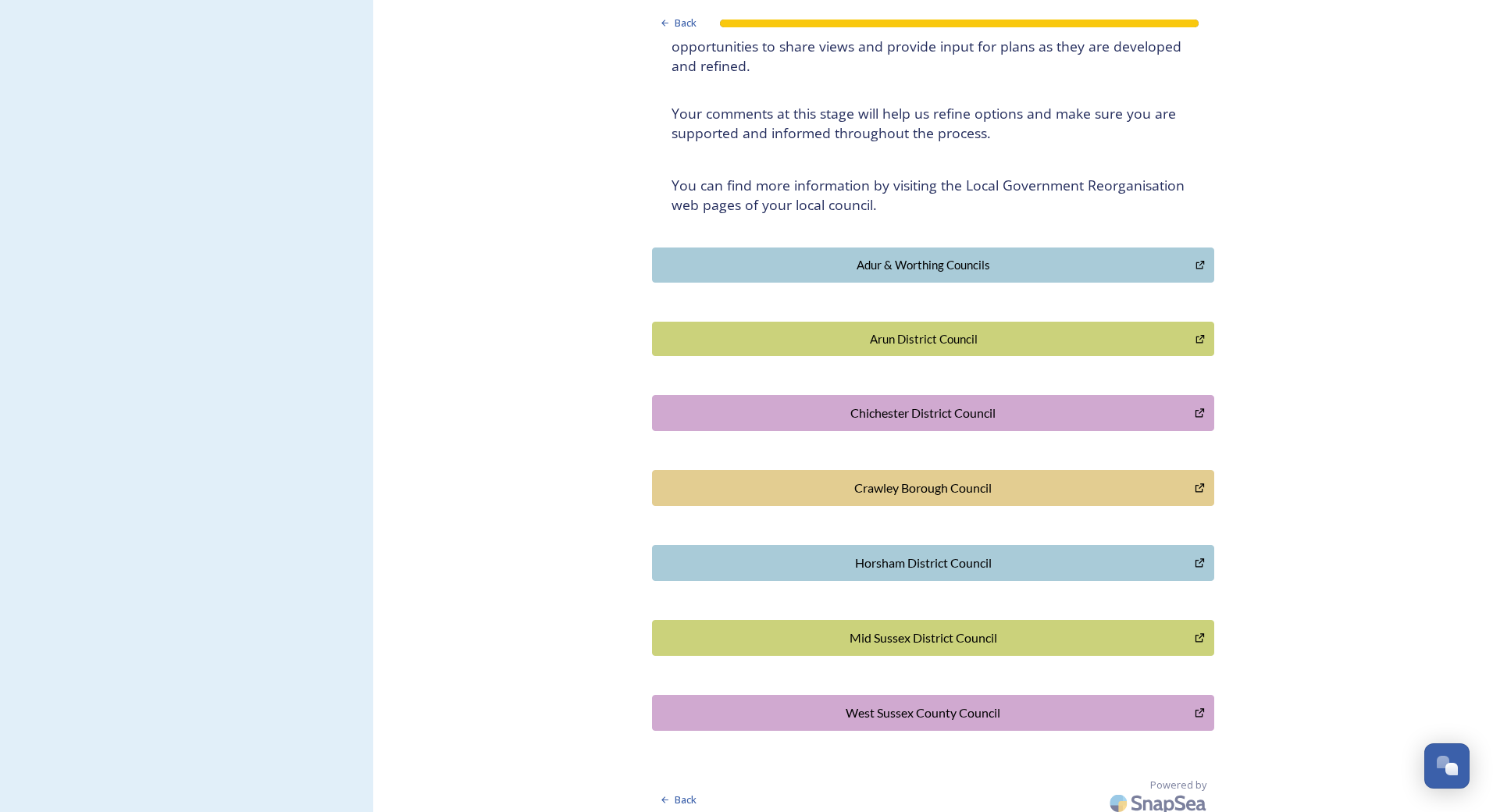 scroll, scrollTop: 194, scrollLeft: 0, axis: vertical 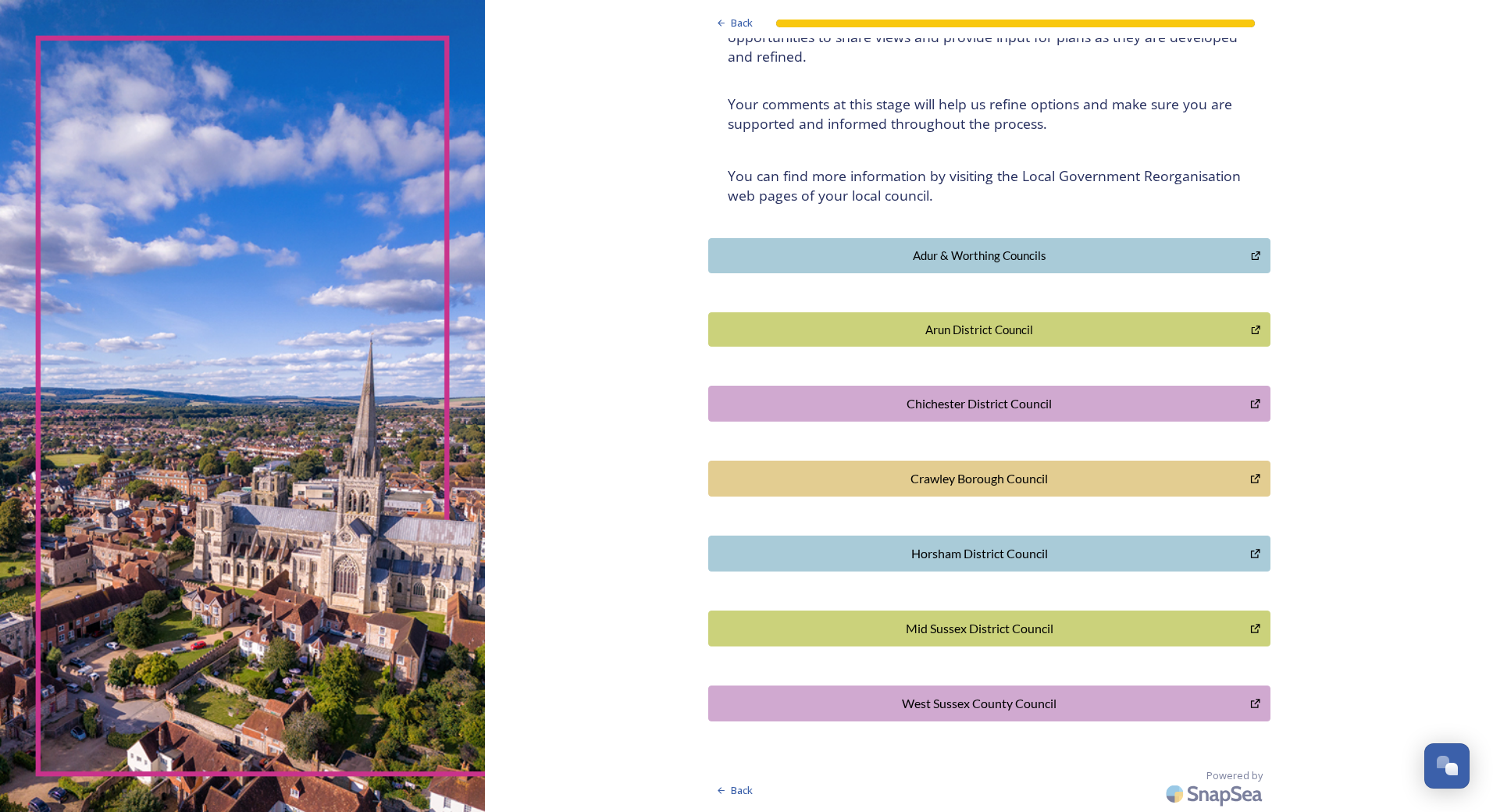 click on "Mid Sussex District Council" at bounding box center (979, 629) 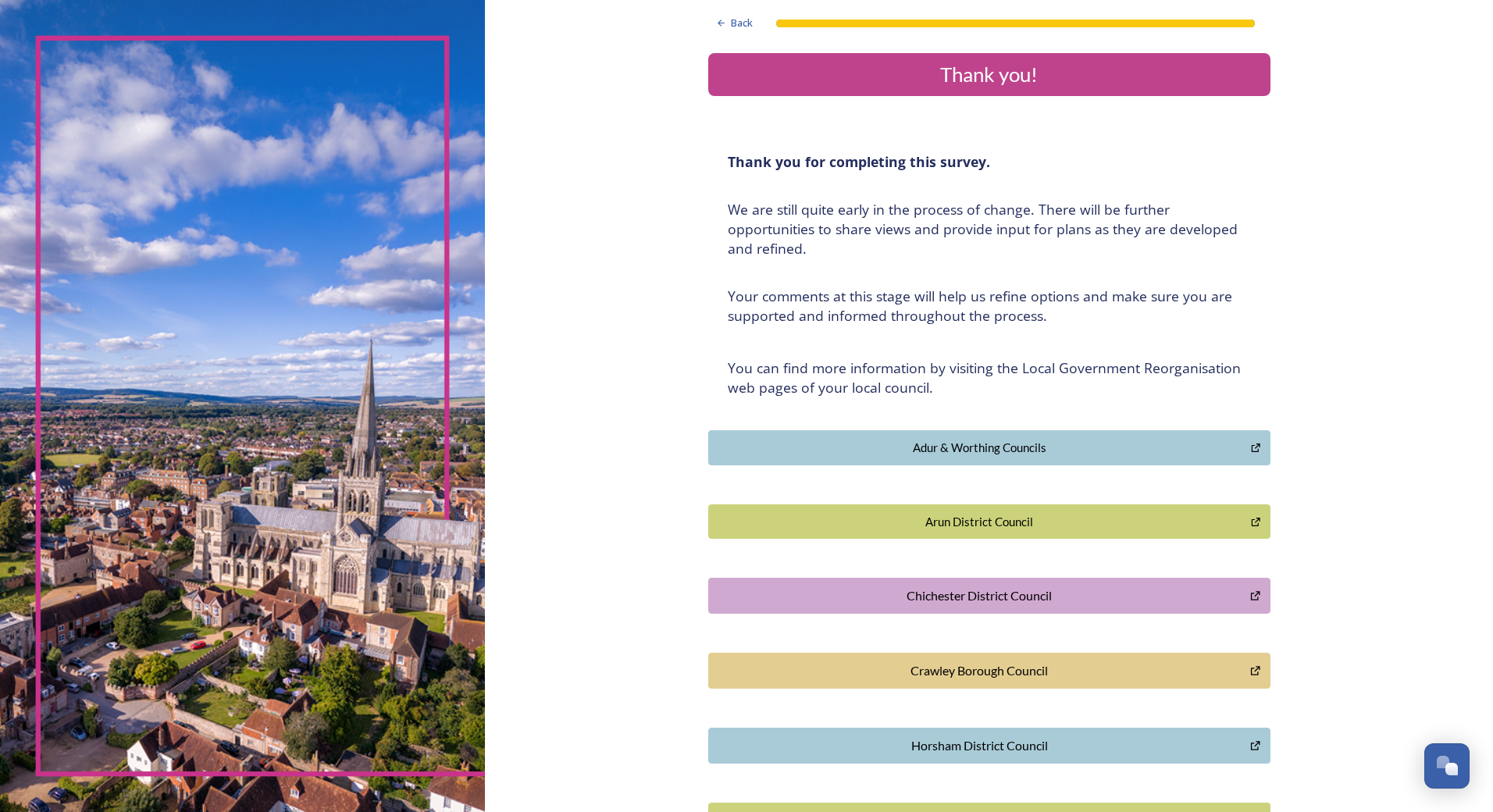 scroll, scrollTop: 0, scrollLeft: 0, axis: both 